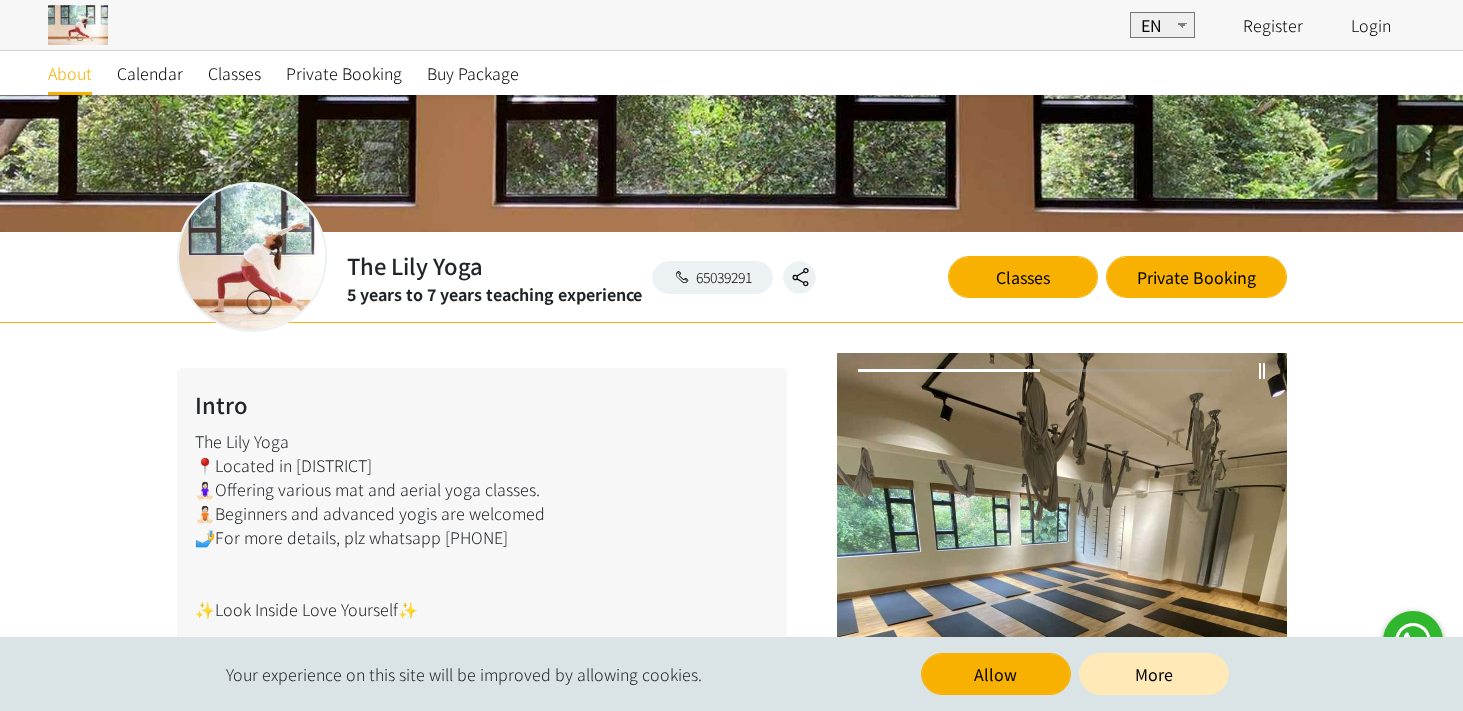 scroll, scrollTop: 290, scrollLeft: 0, axis: vertical 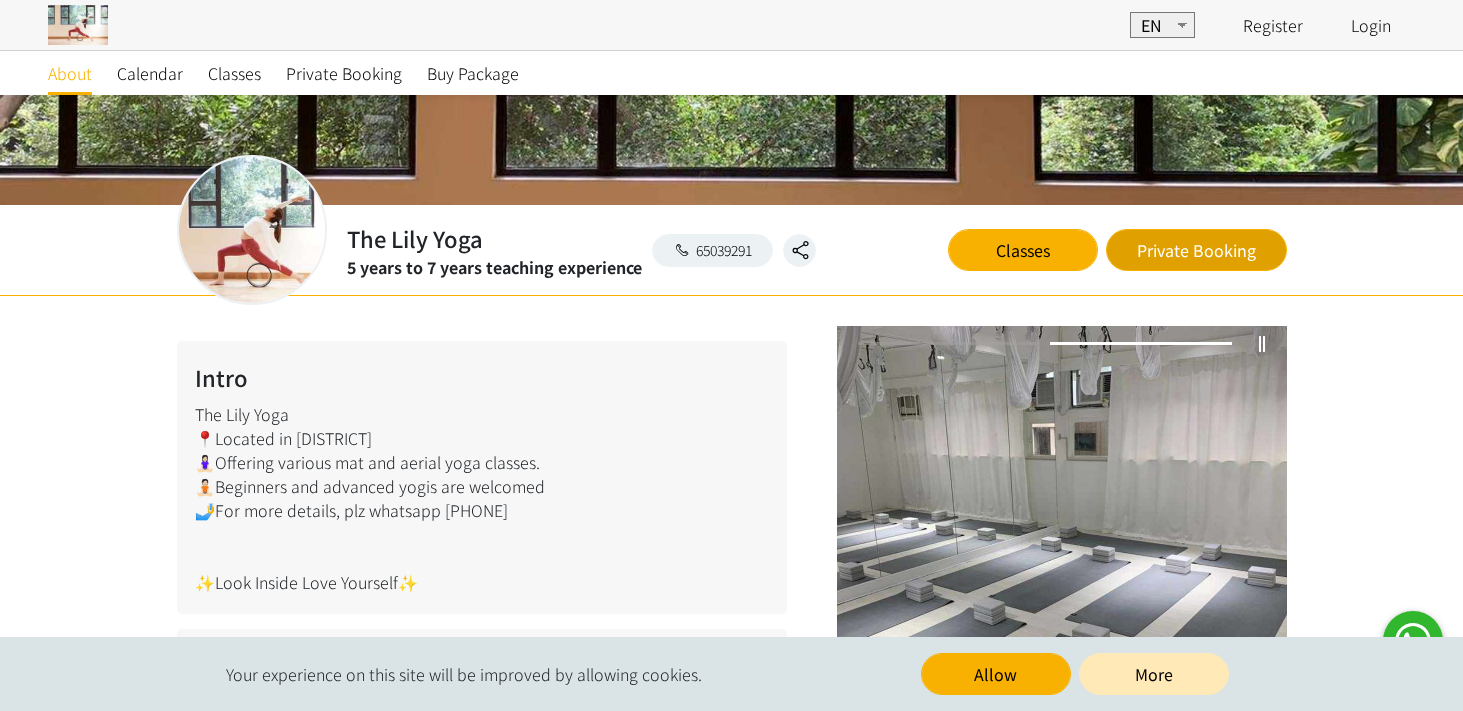 click on "Private Booking" at bounding box center [1196, 250] 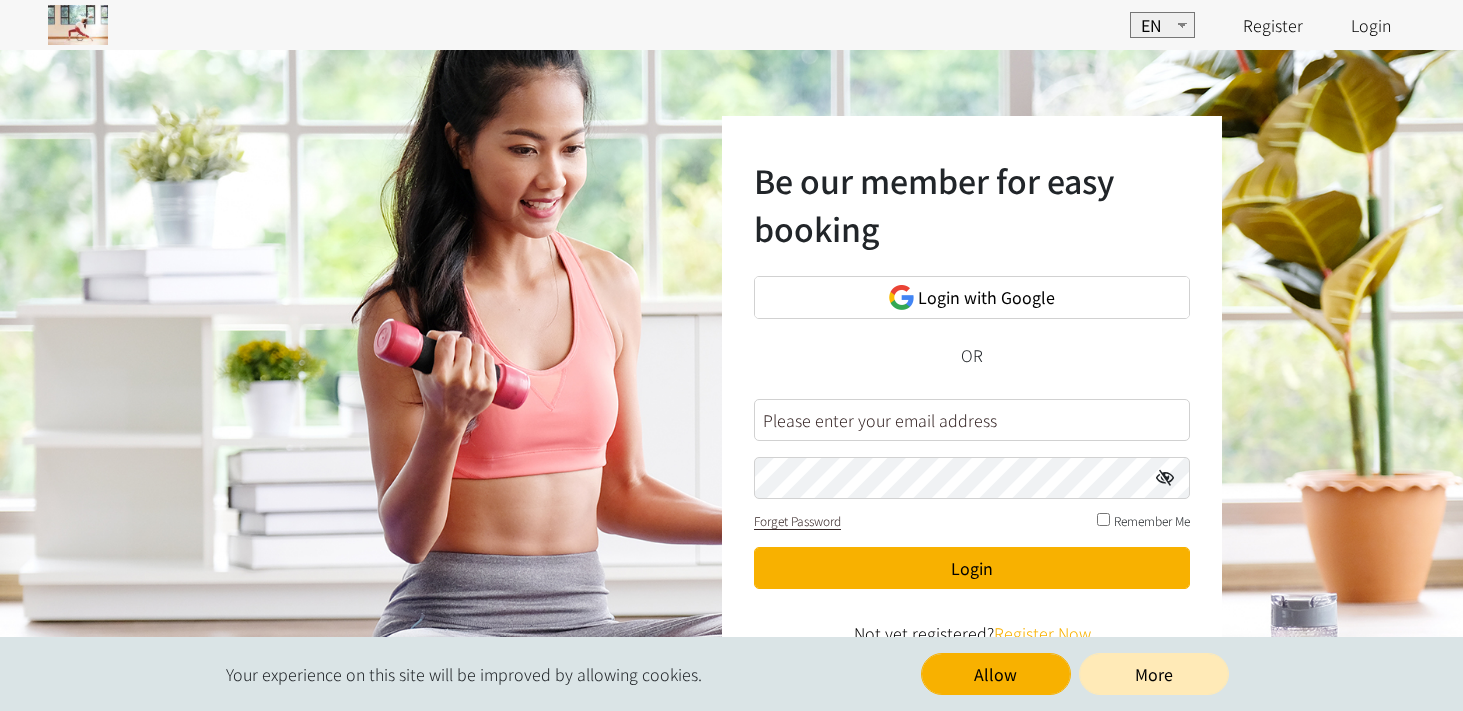 scroll, scrollTop: 39, scrollLeft: 0, axis: vertical 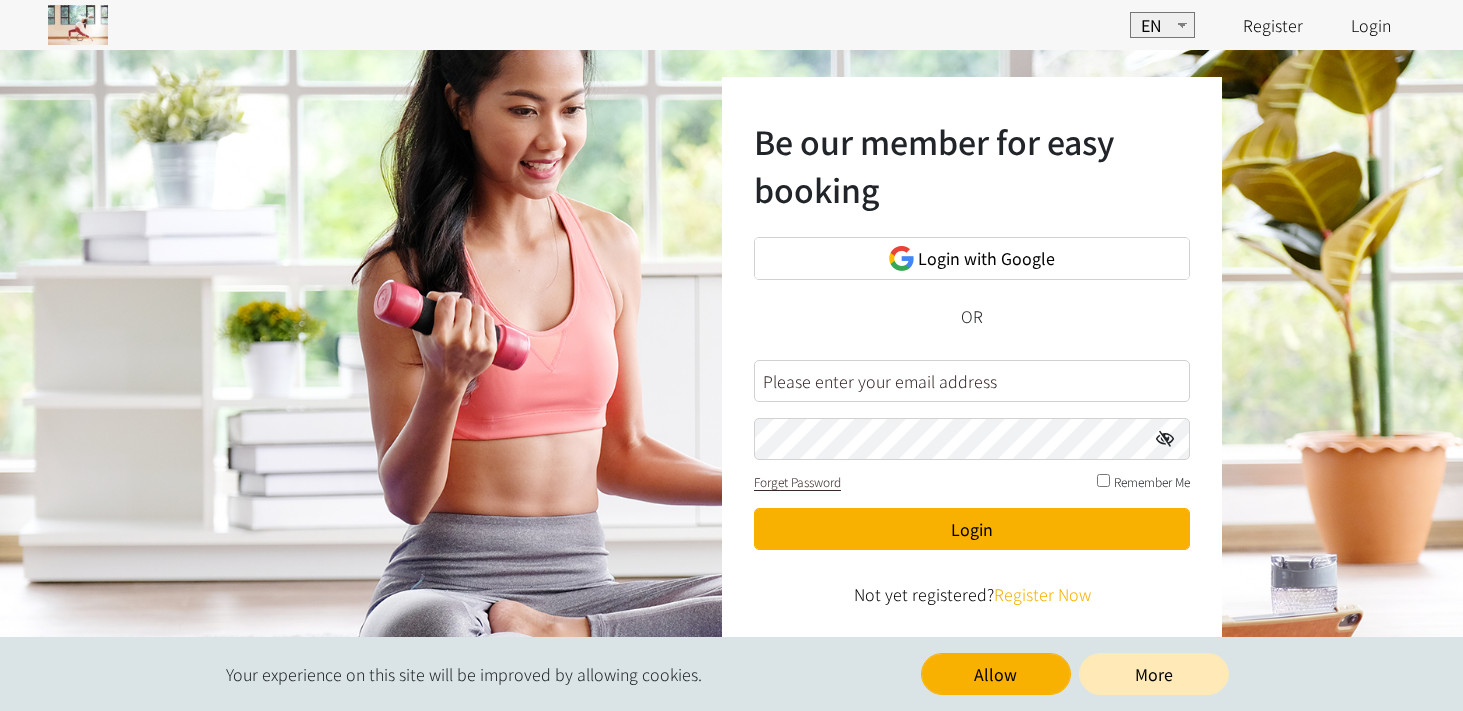 click at bounding box center [972, 381] 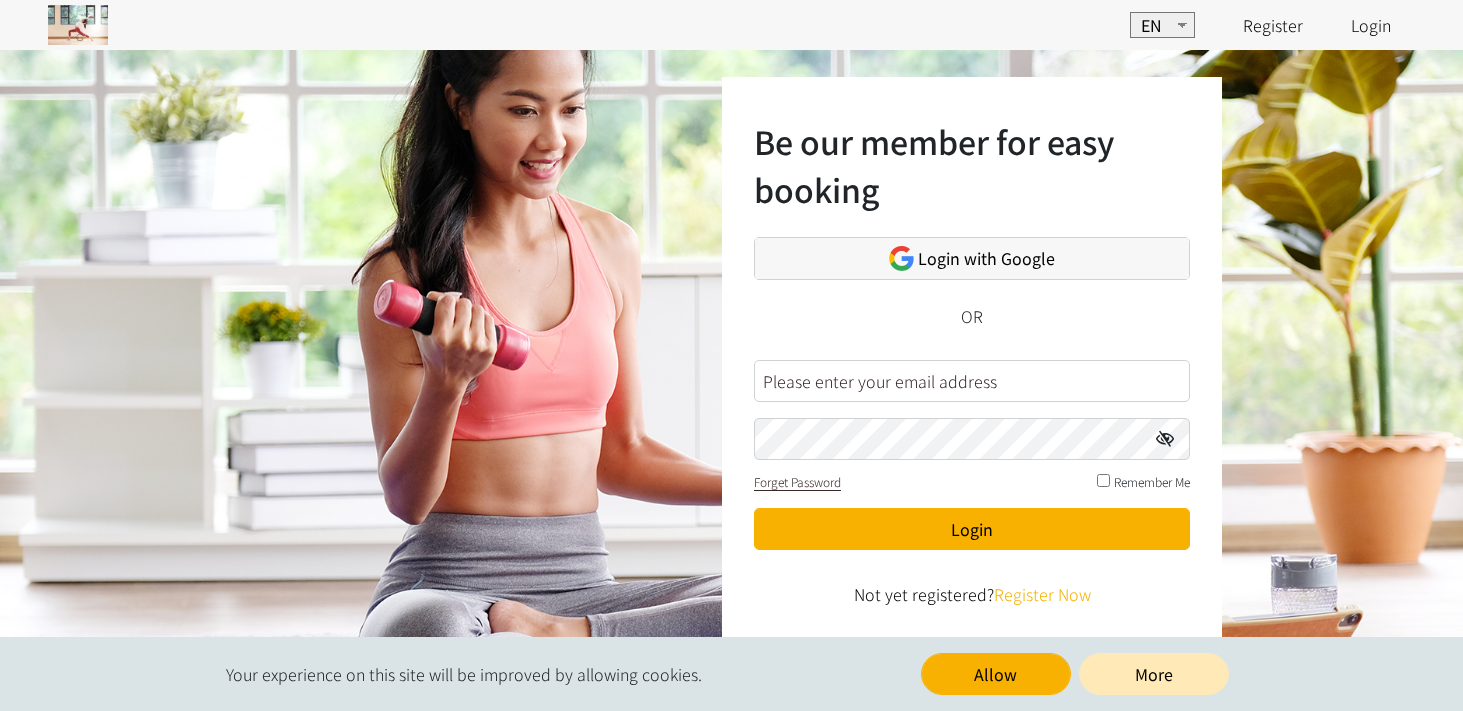 click on "Login with Google" at bounding box center [986, 258] 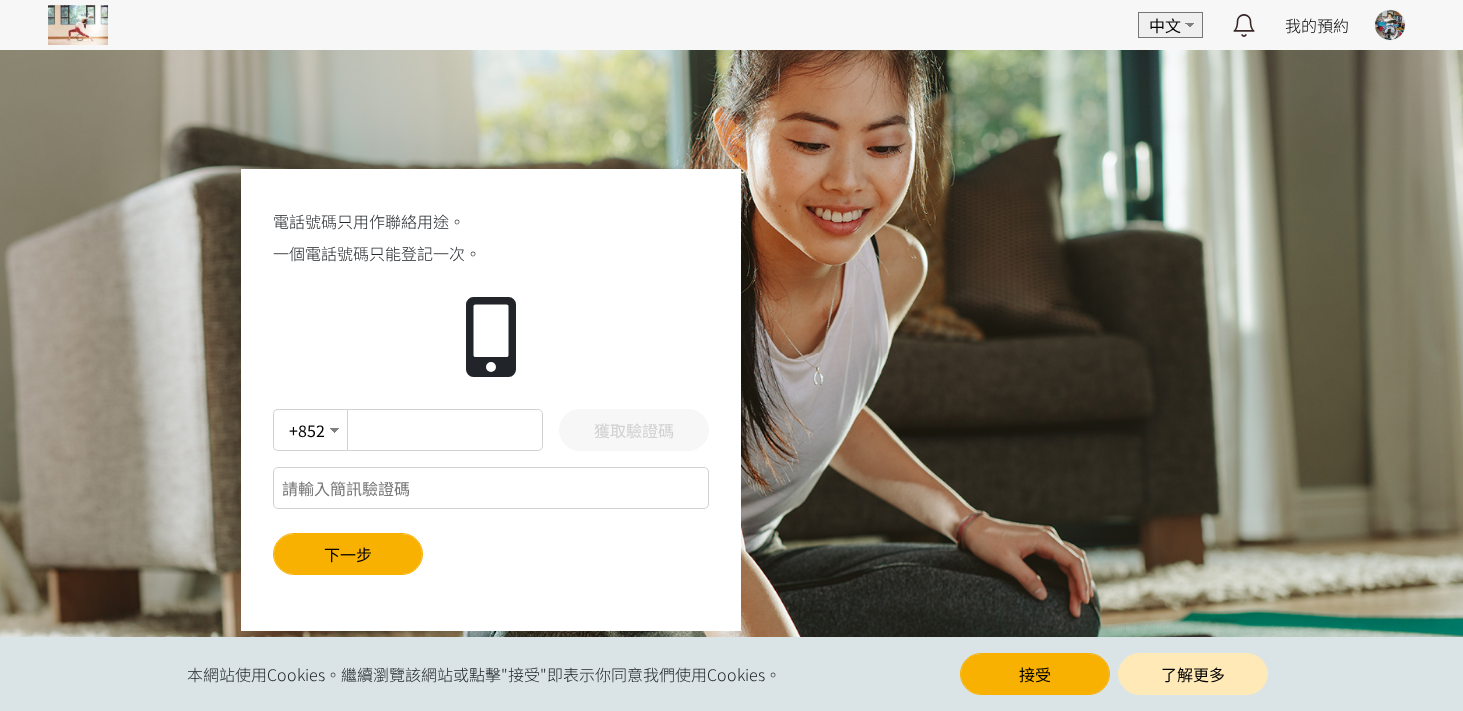 scroll, scrollTop: 0, scrollLeft: 0, axis: both 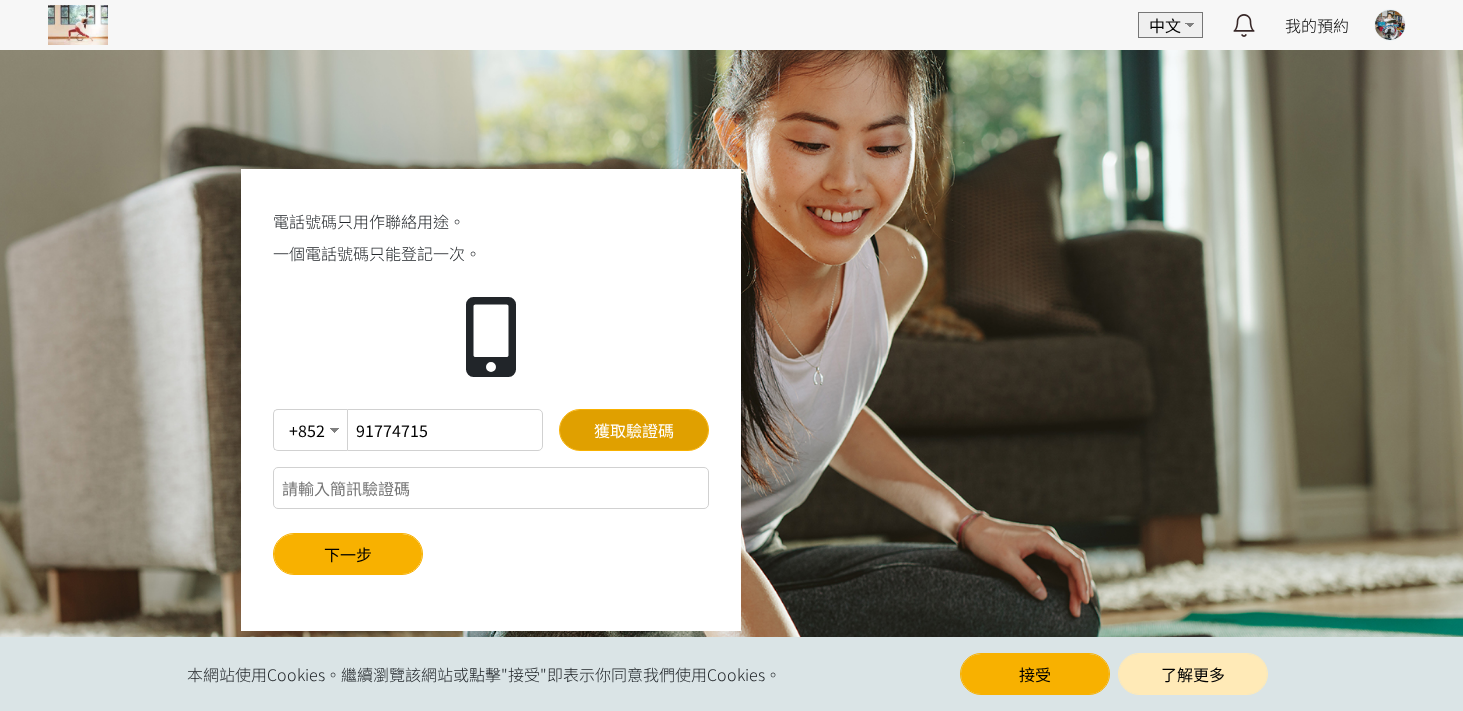 type on "91774715" 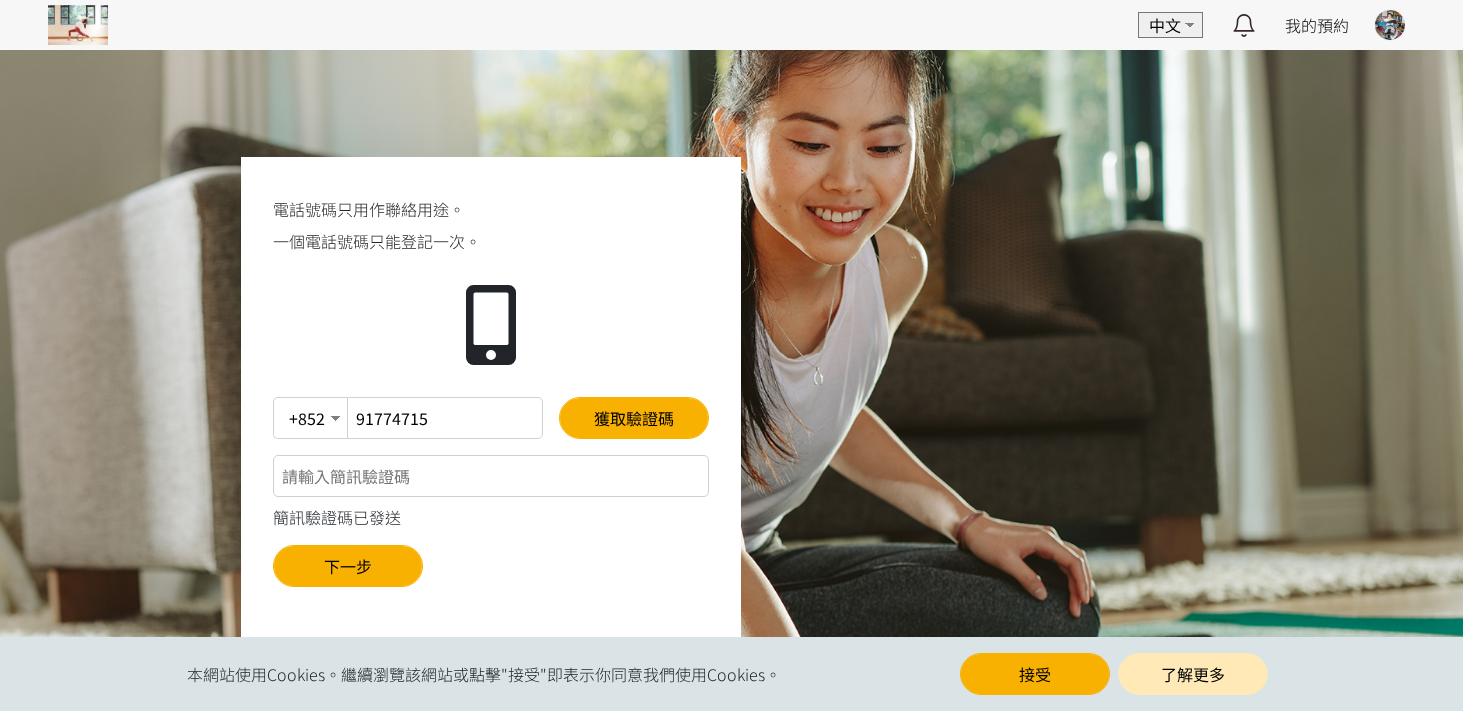 click at bounding box center [491, 476] 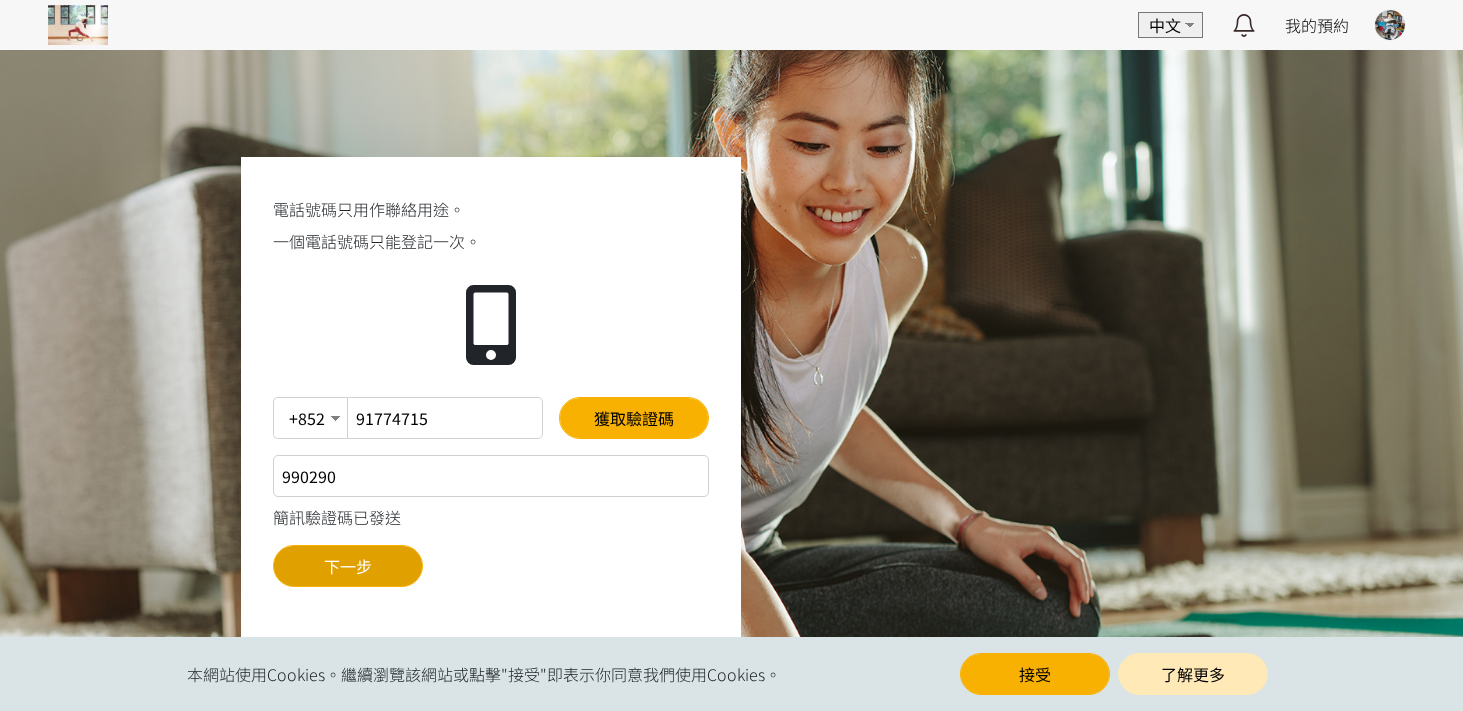type on "990290" 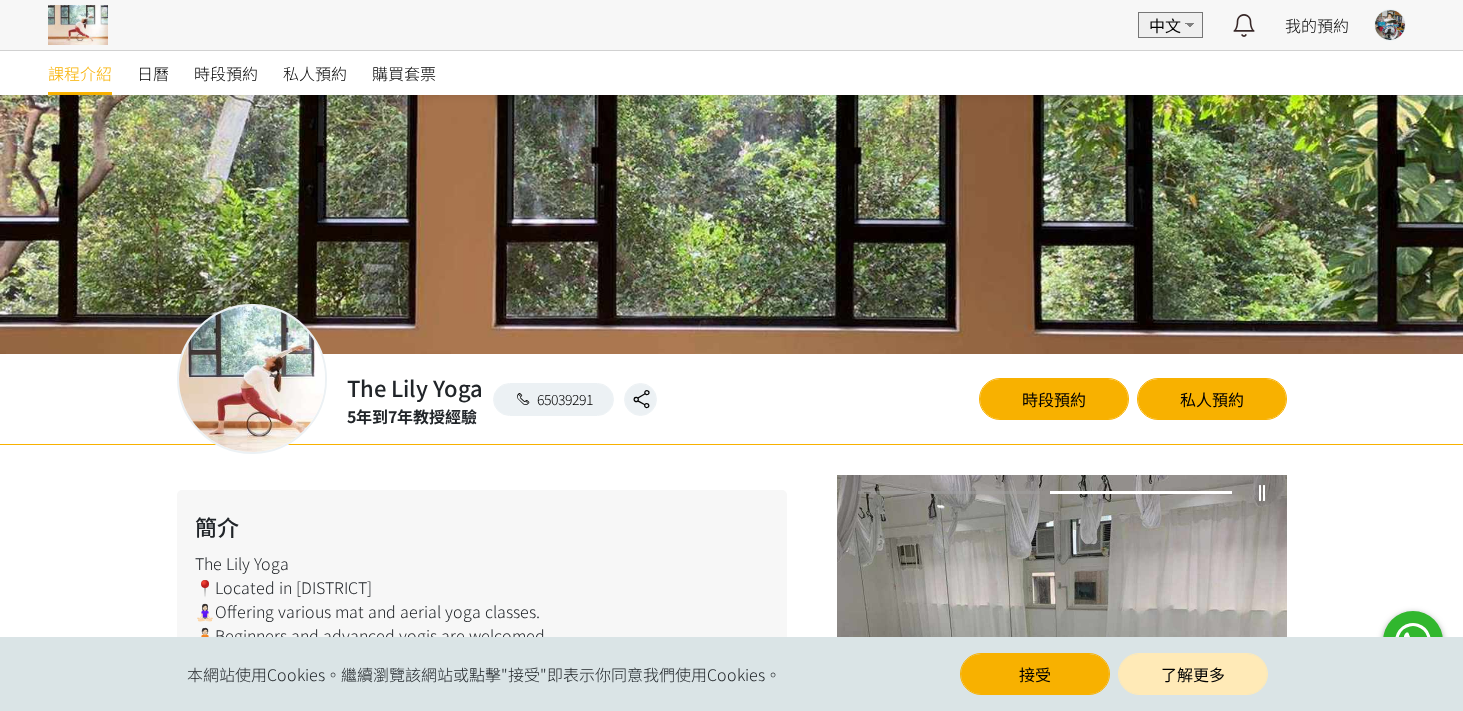 scroll, scrollTop: 159, scrollLeft: 0, axis: vertical 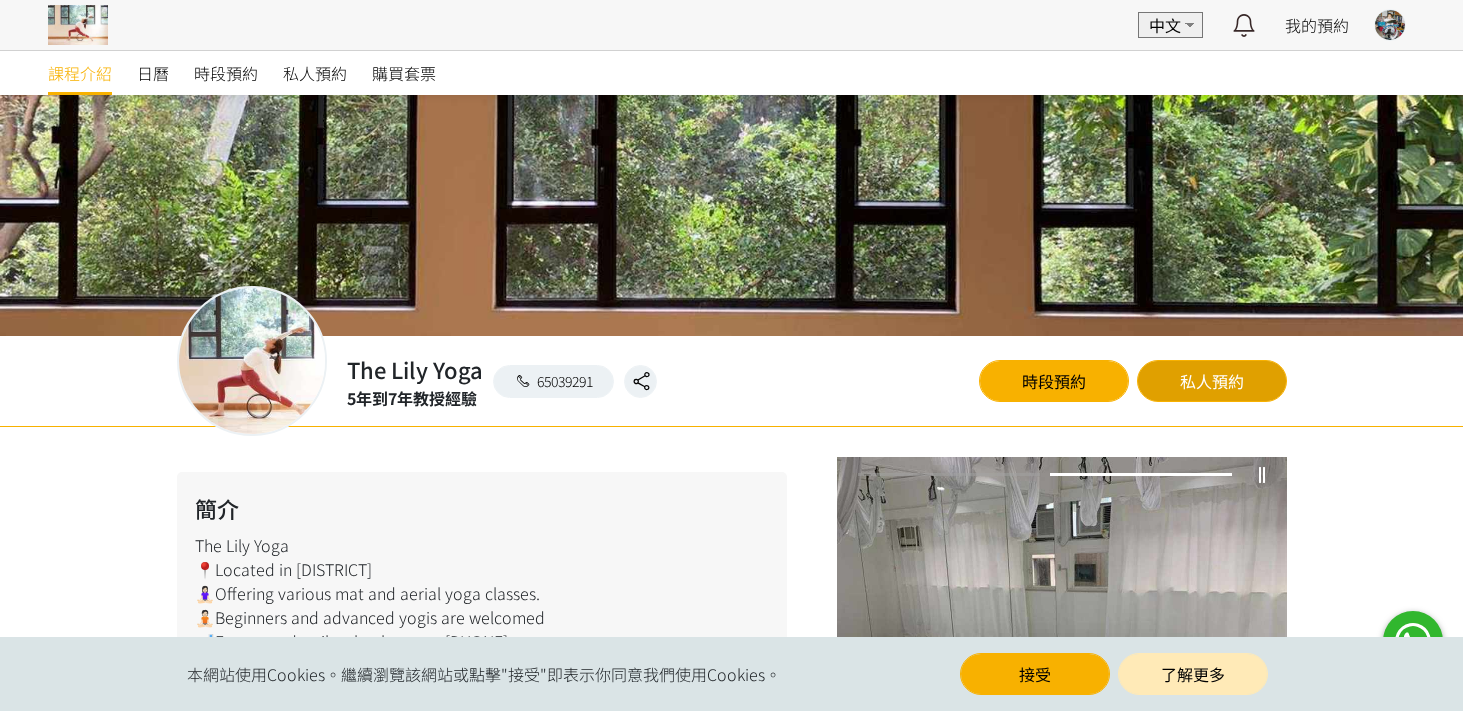 click on "私人預約" at bounding box center [1212, 381] 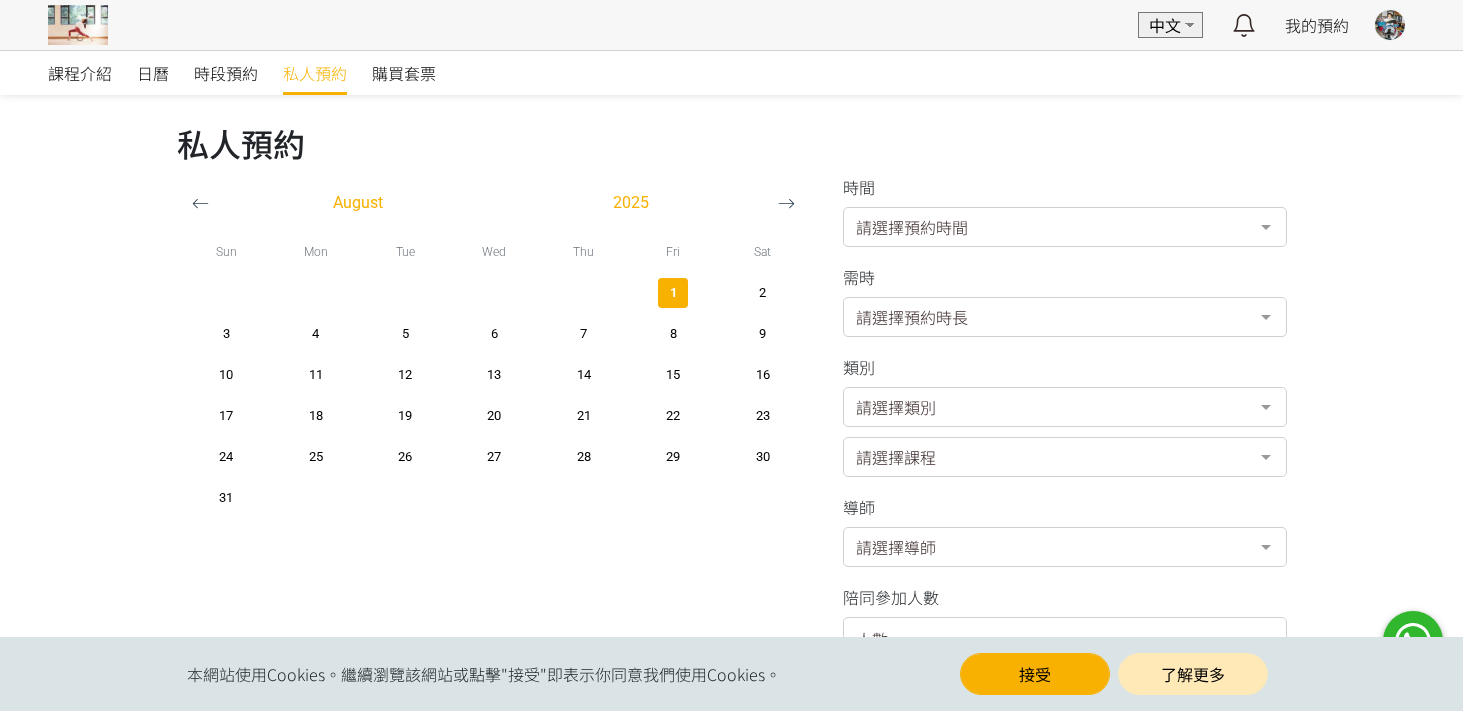 scroll, scrollTop: 0, scrollLeft: 0, axis: both 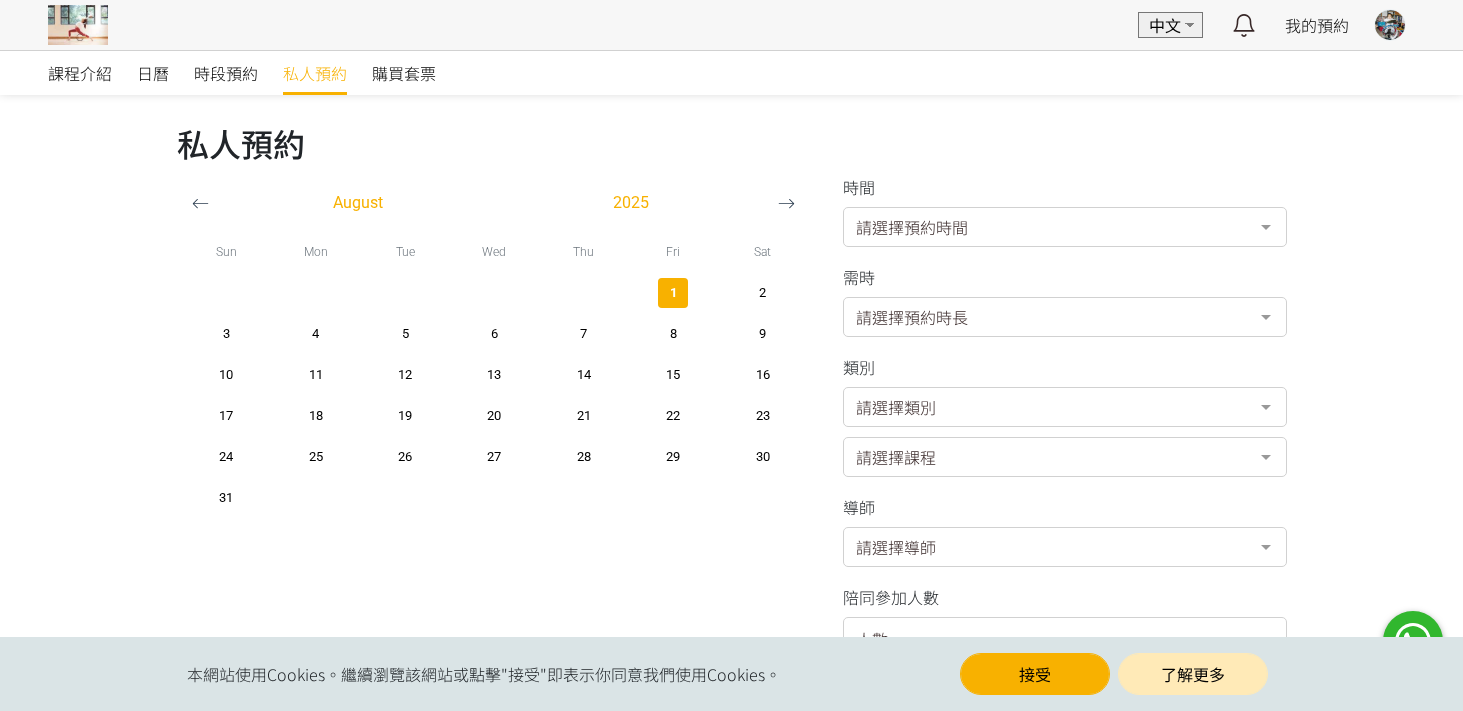 click on "EN 中文" at bounding box center (1170, 25) 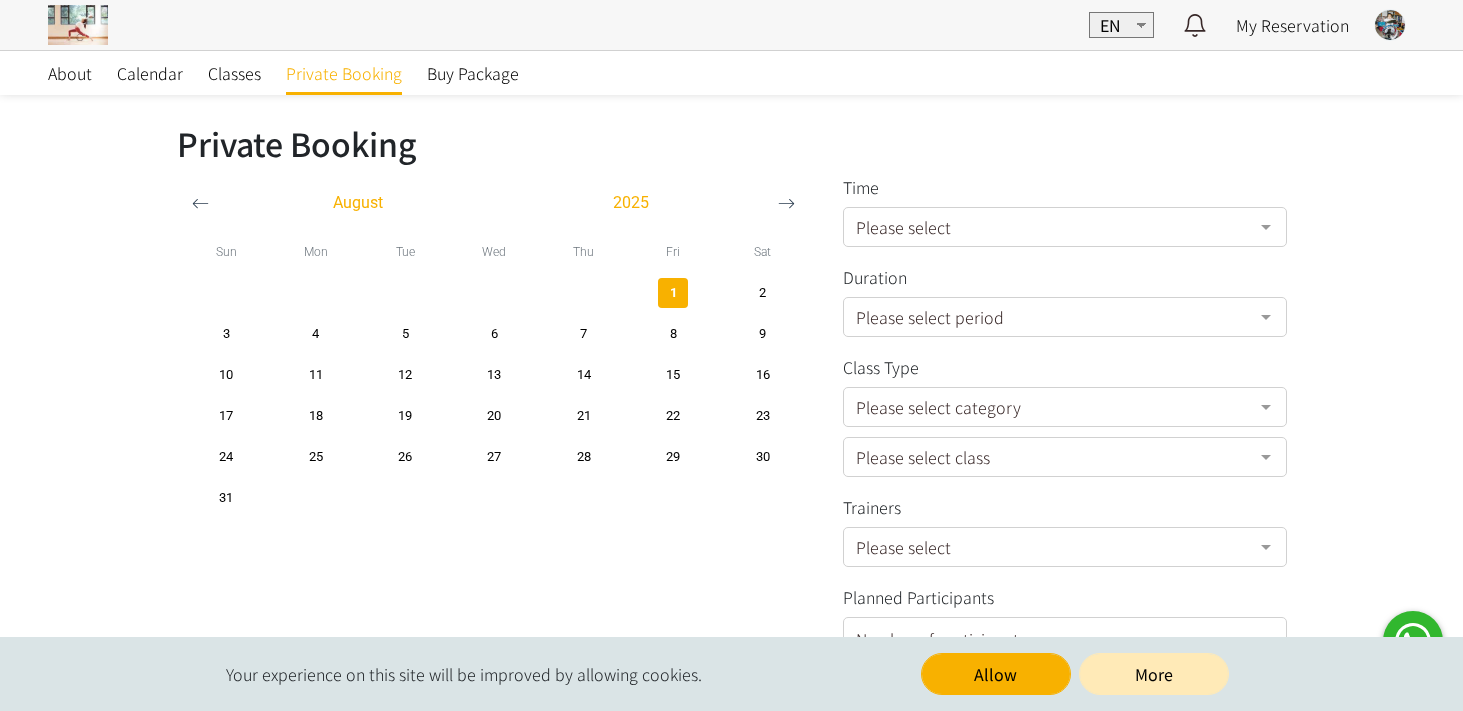 scroll, scrollTop: 0, scrollLeft: 0, axis: both 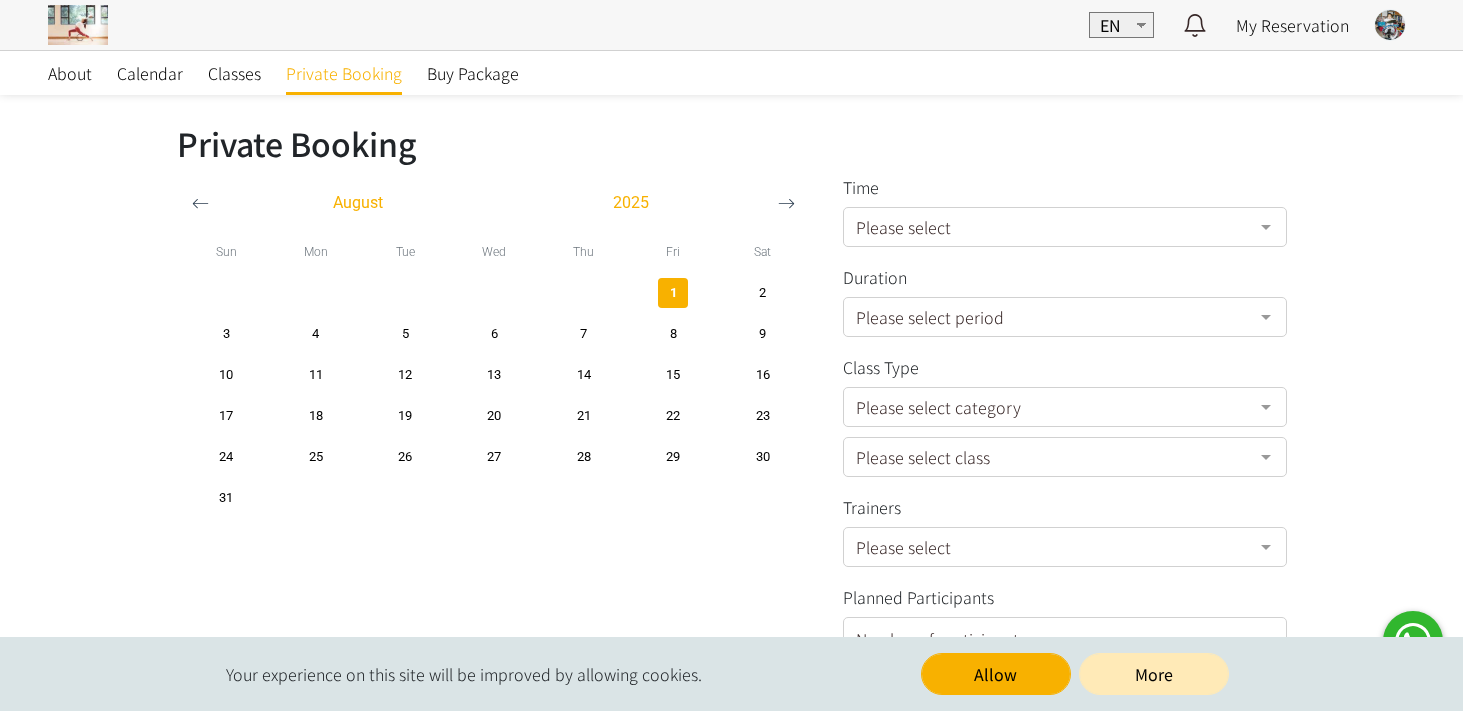 click on "Please select" at bounding box center (1065, 227) 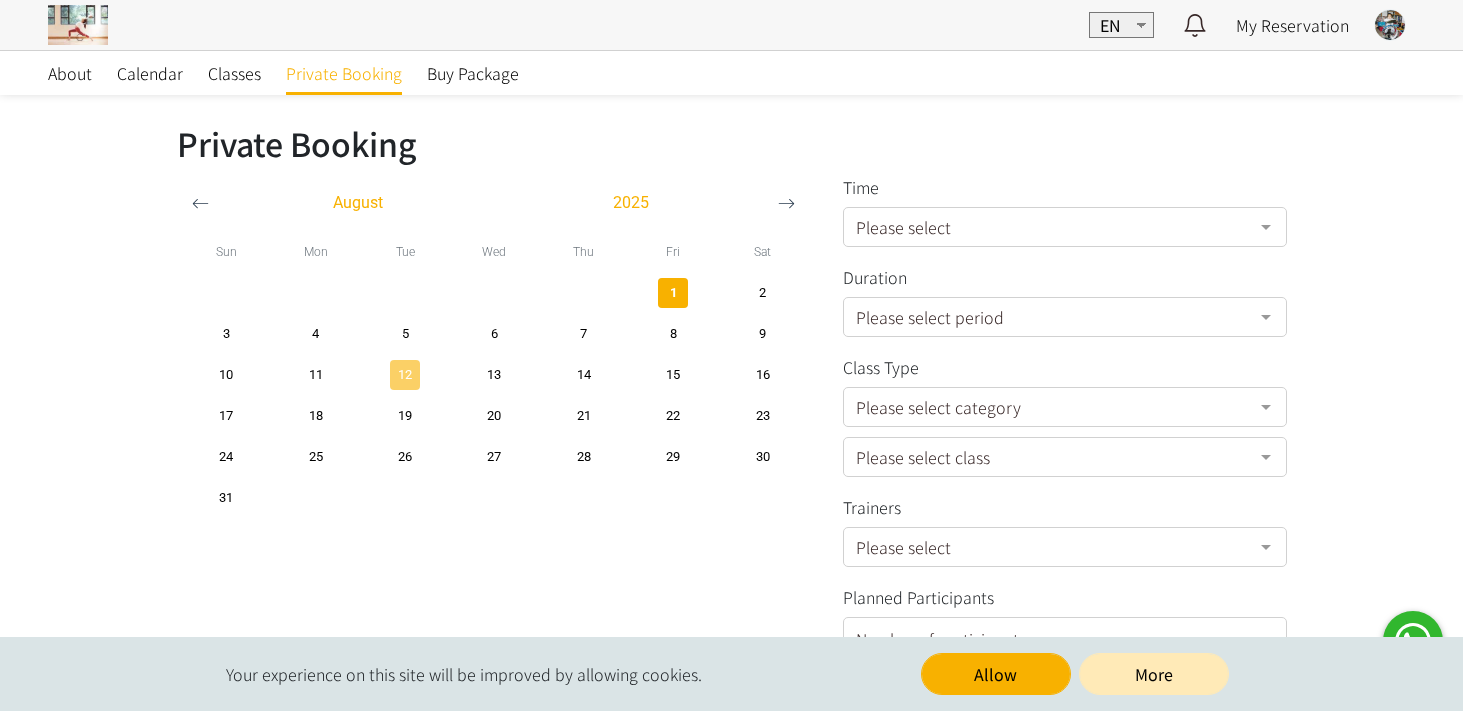 click on "12" at bounding box center (404, 375) 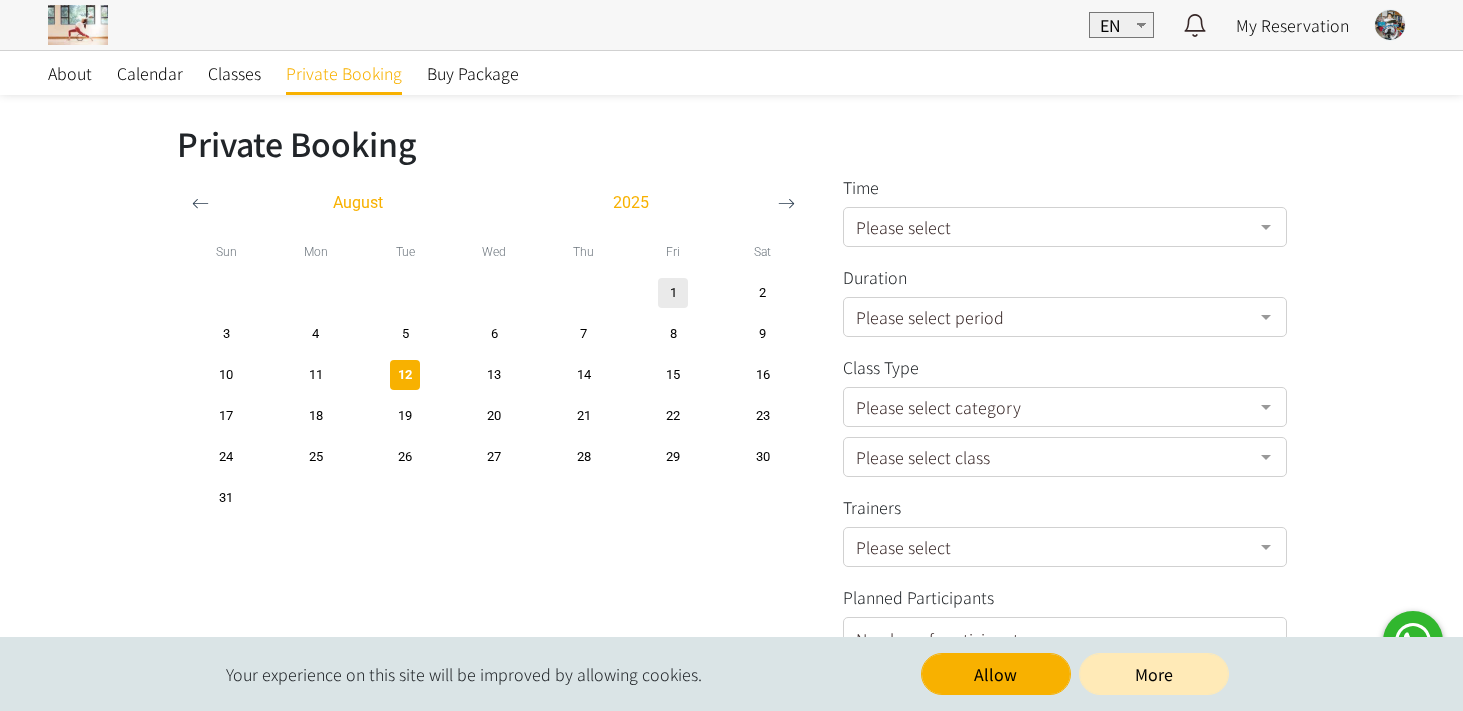 click on "Please select" at bounding box center (1065, 227) 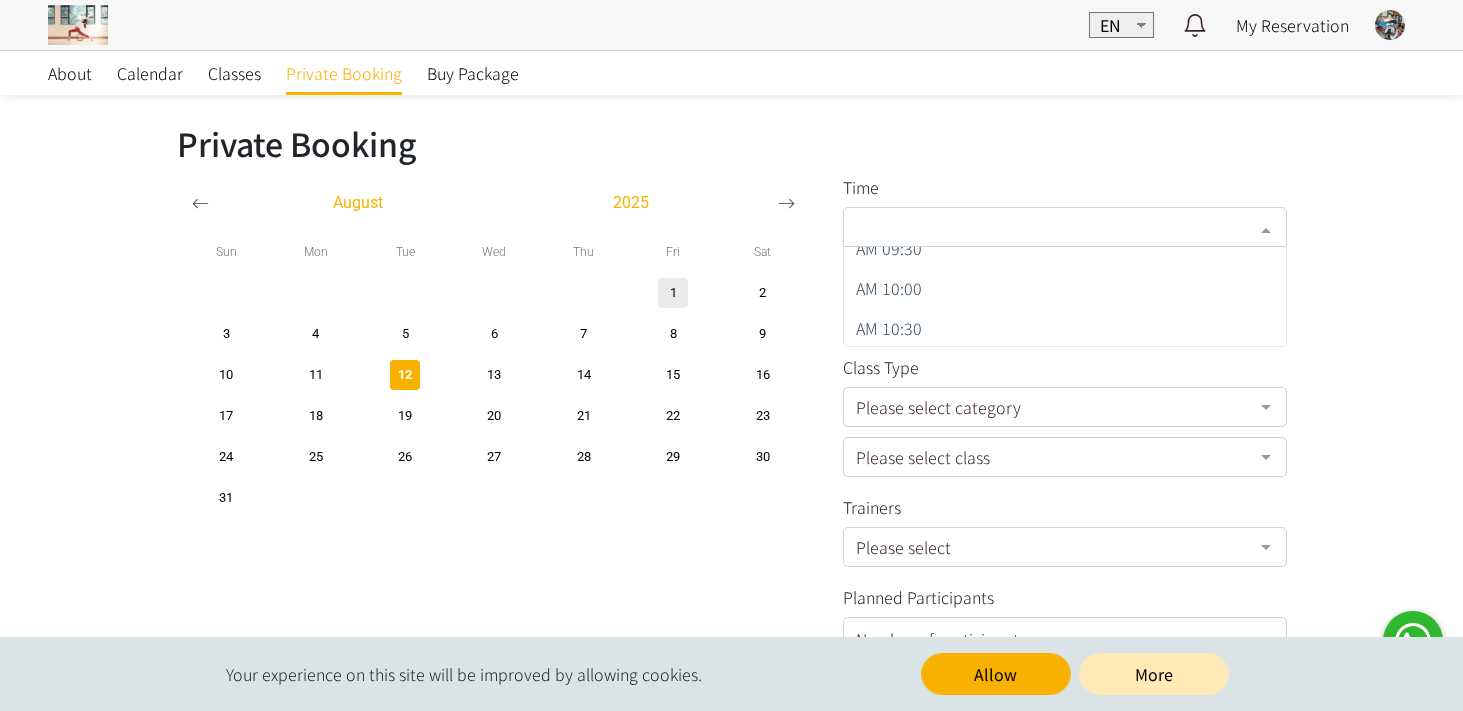 scroll, scrollTop: 54, scrollLeft: 0, axis: vertical 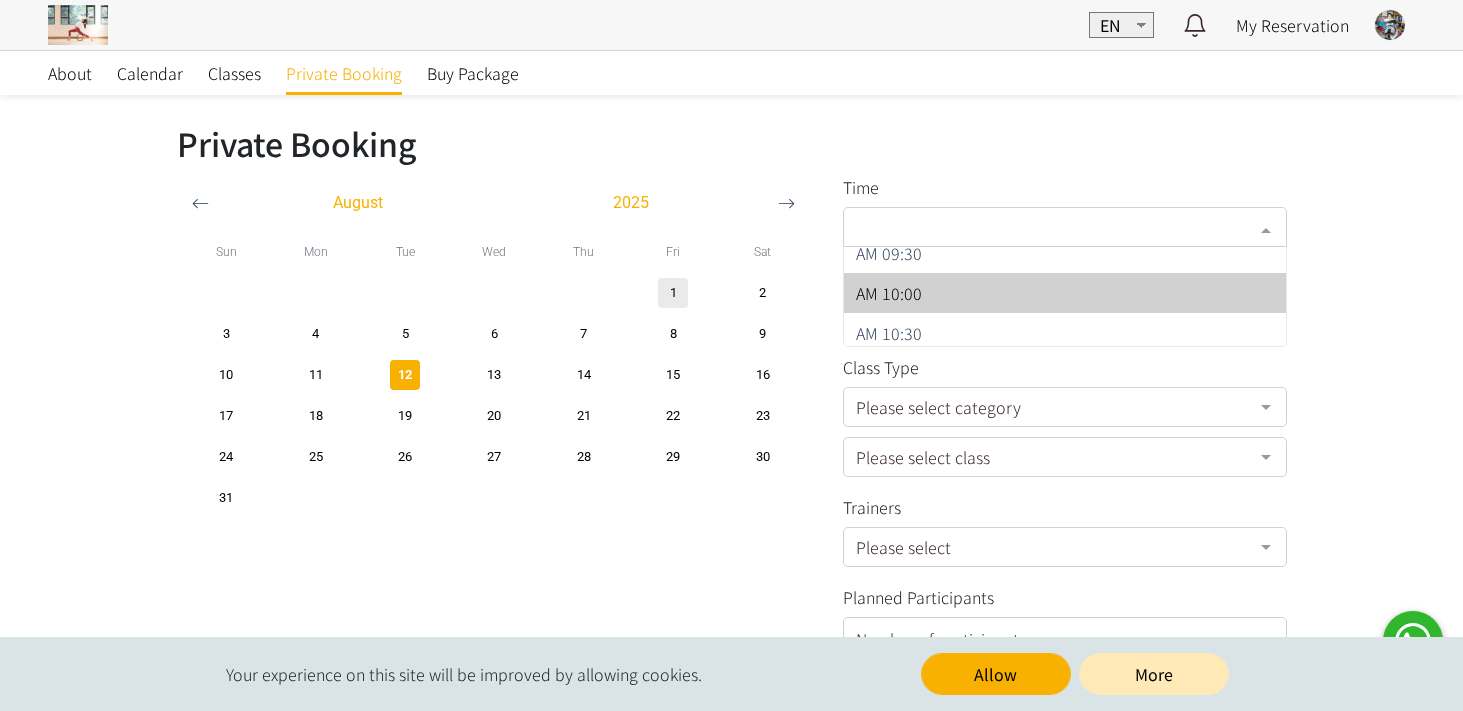 click on "AM 10:00" at bounding box center (889, 293) 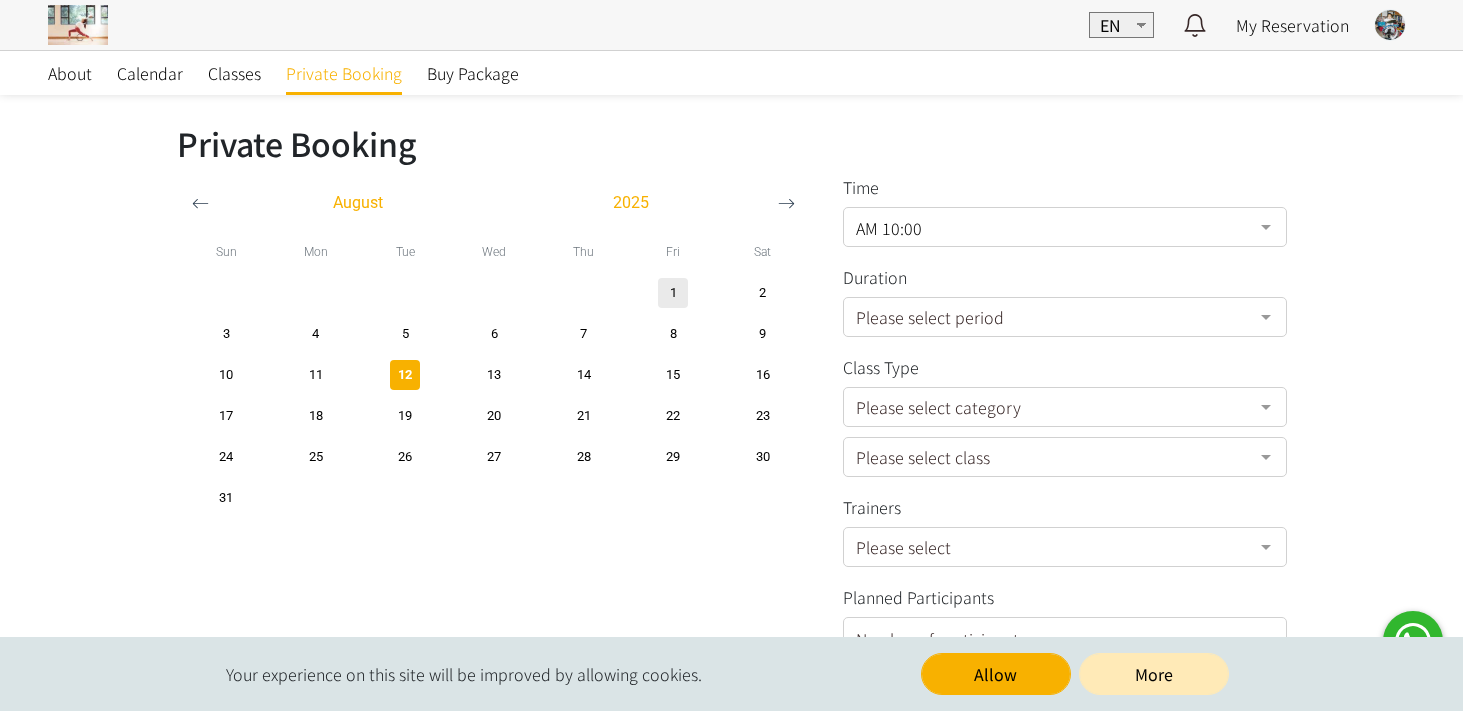 click on "Please select period" at bounding box center (1065, 317) 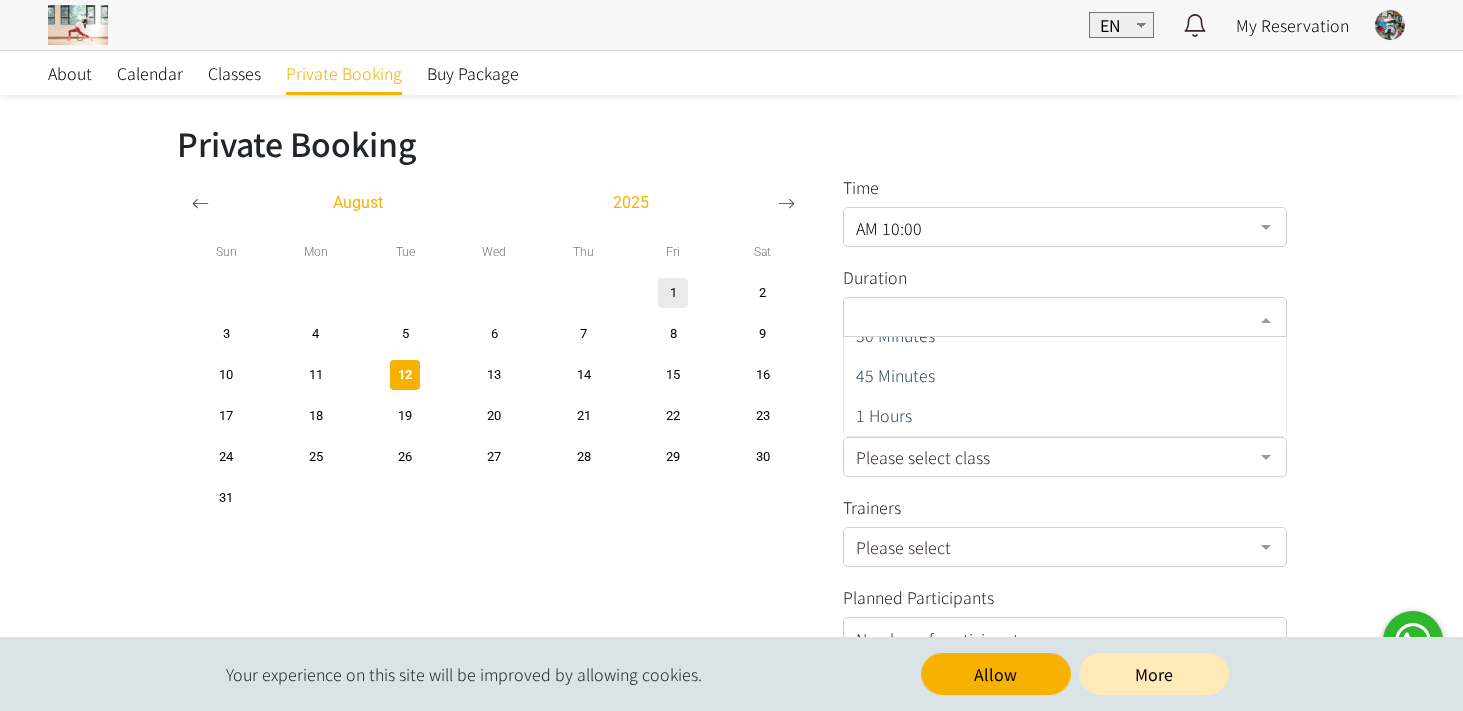 scroll, scrollTop: 61, scrollLeft: 0, axis: vertical 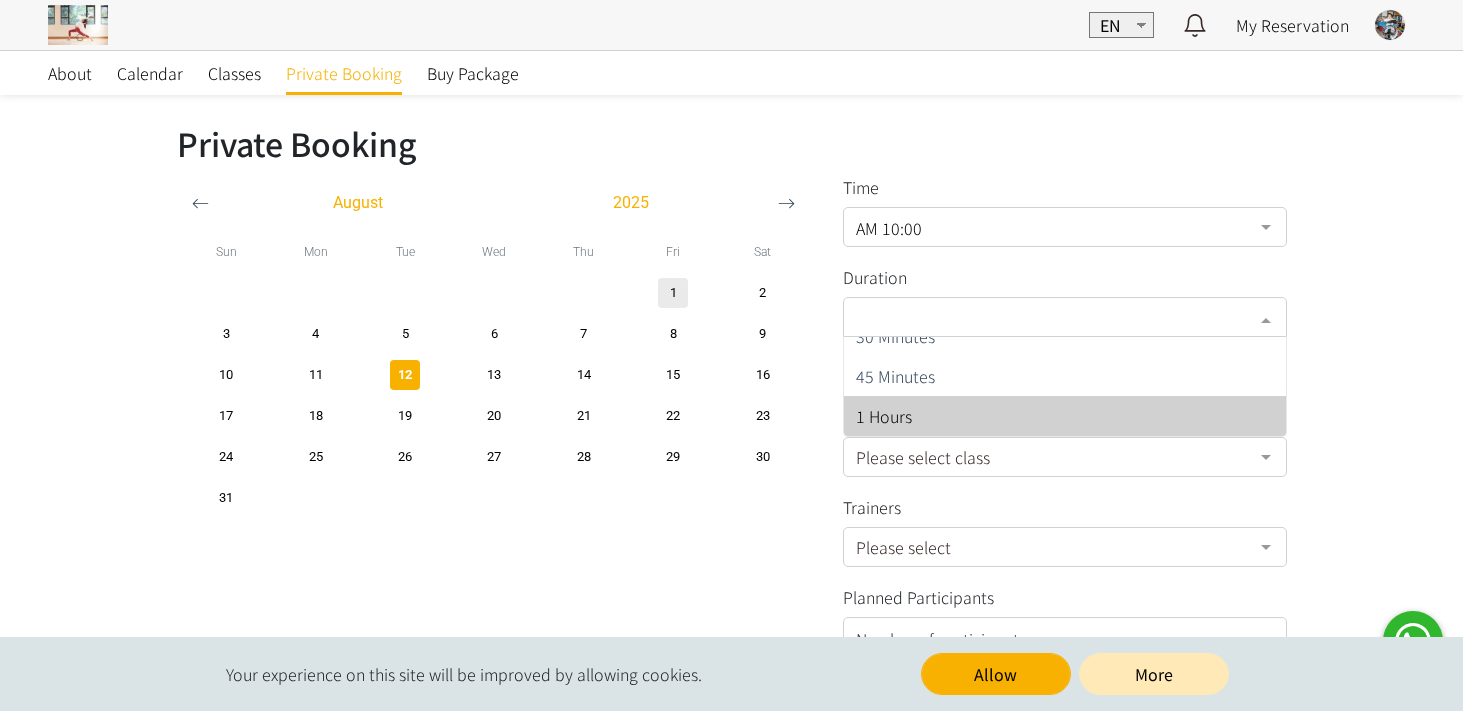 click on "1 Hours" at bounding box center (1065, 416) 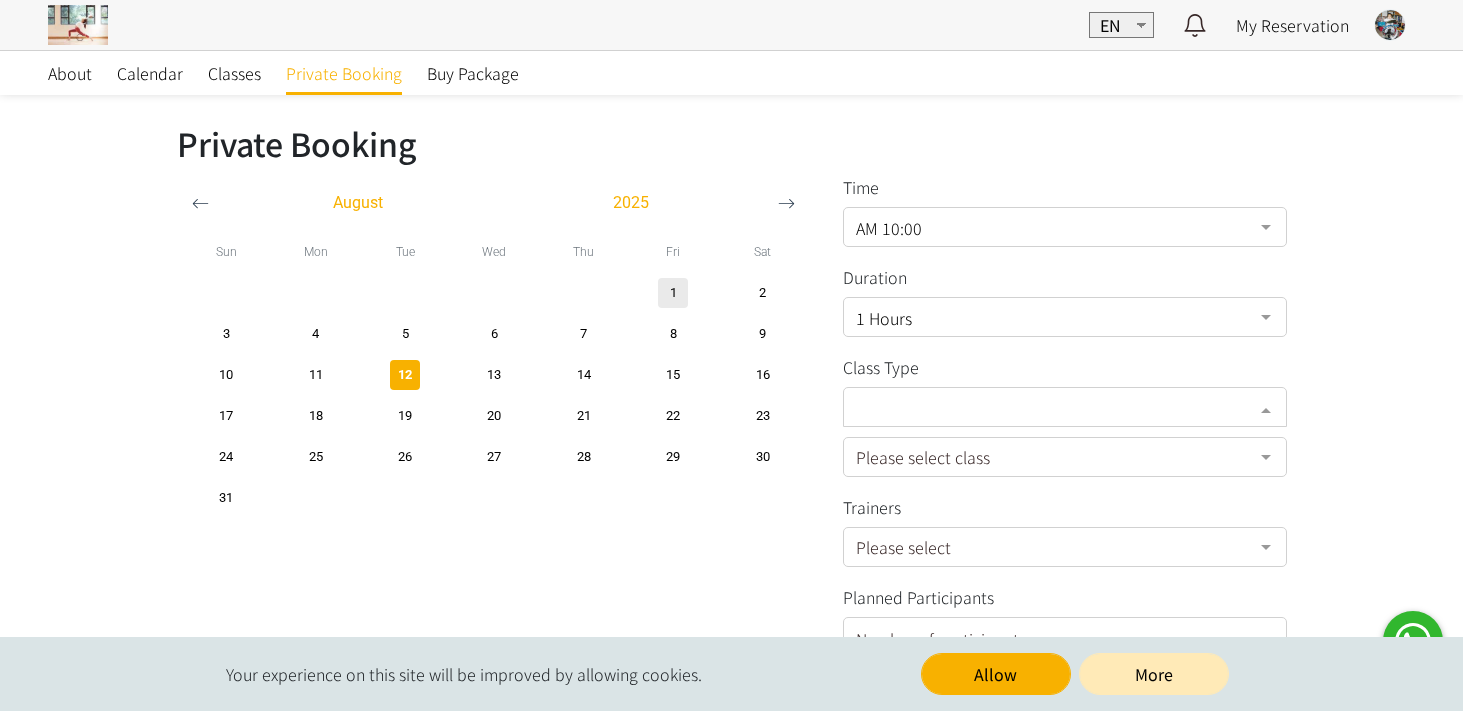 click on "Please select category" at bounding box center [1065, 407] 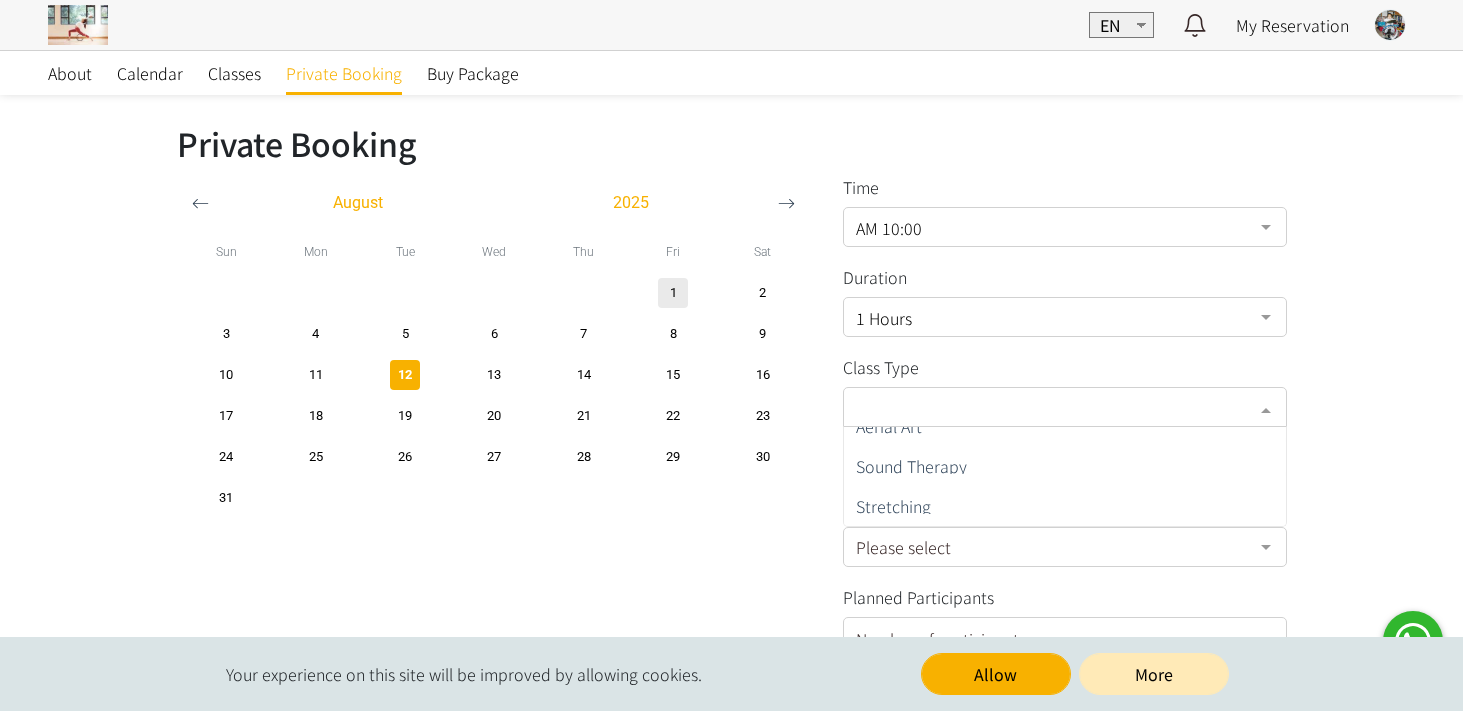 scroll, scrollTop: 0, scrollLeft: 0, axis: both 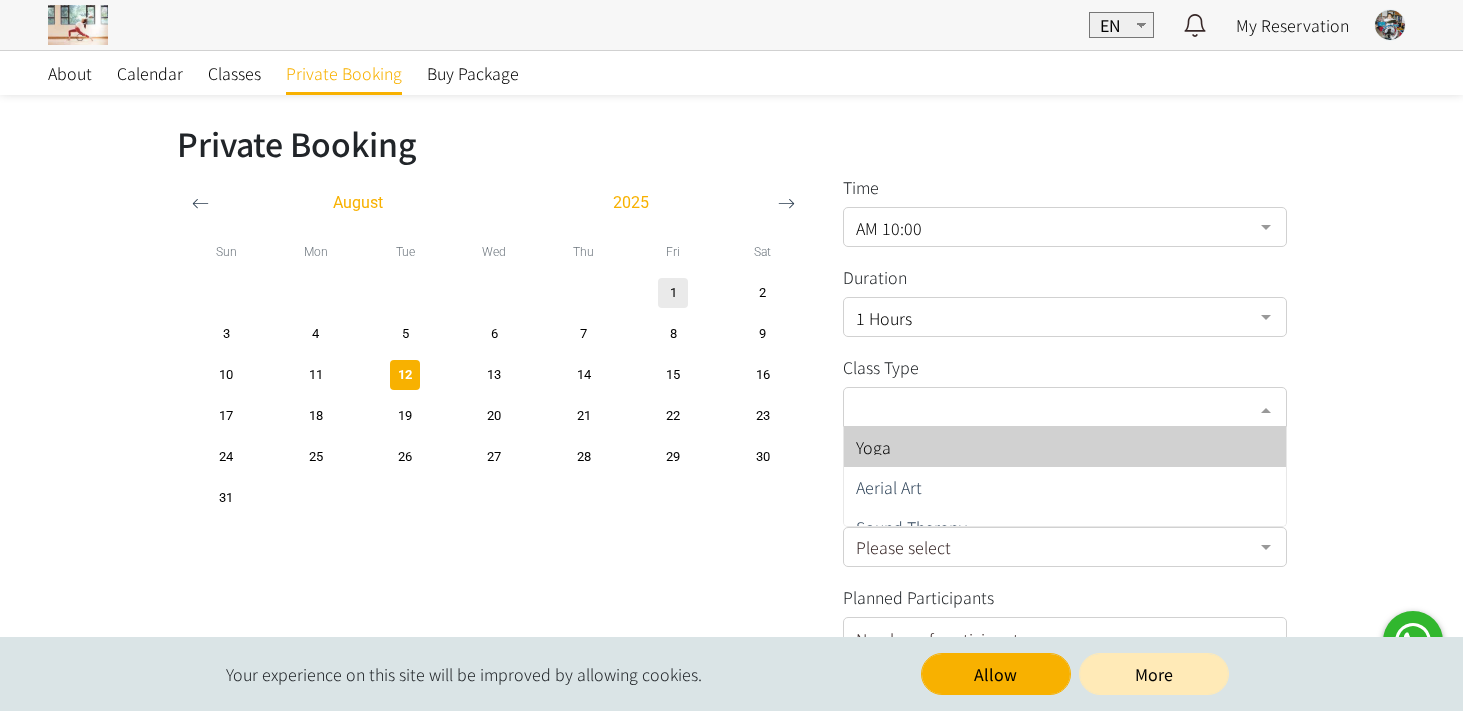 click on "Yoga" at bounding box center (1065, 447) 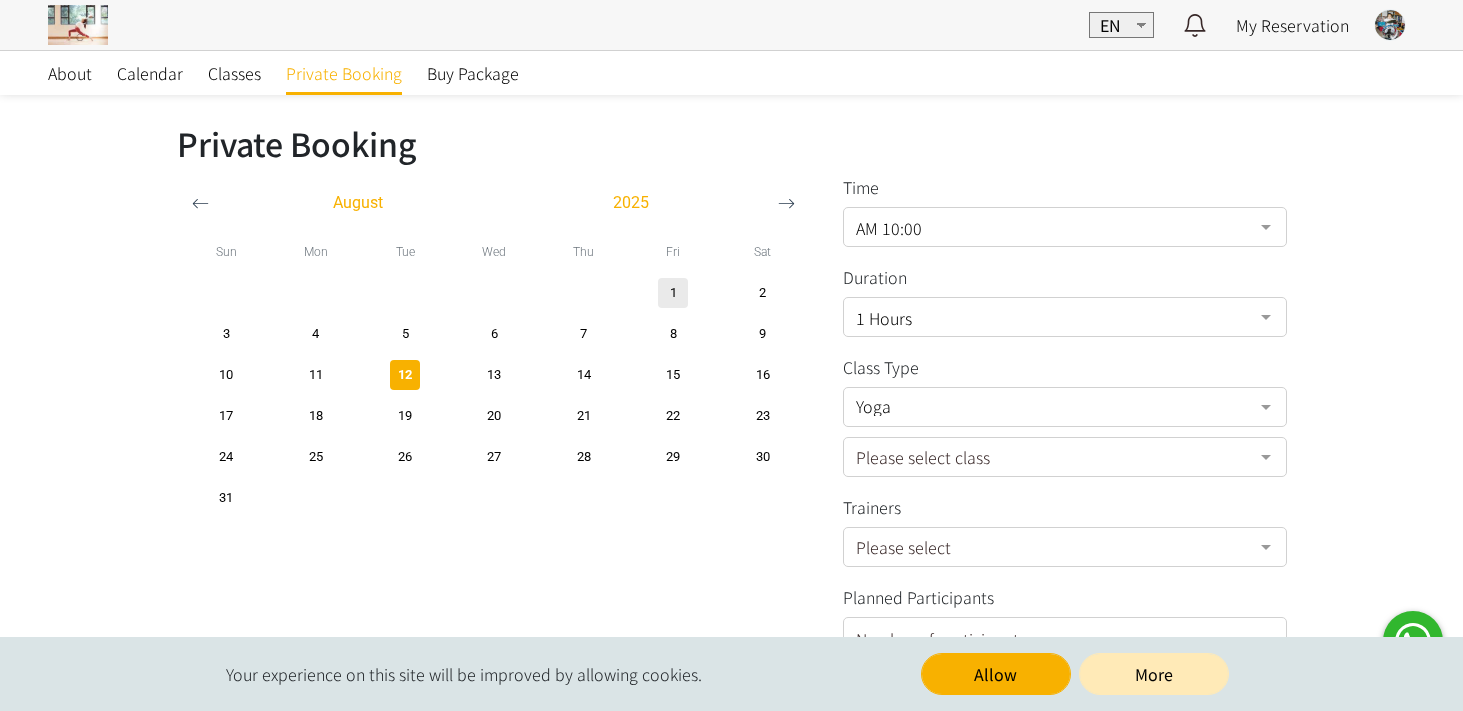 click on "Please select class" at bounding box center [1065, 457] 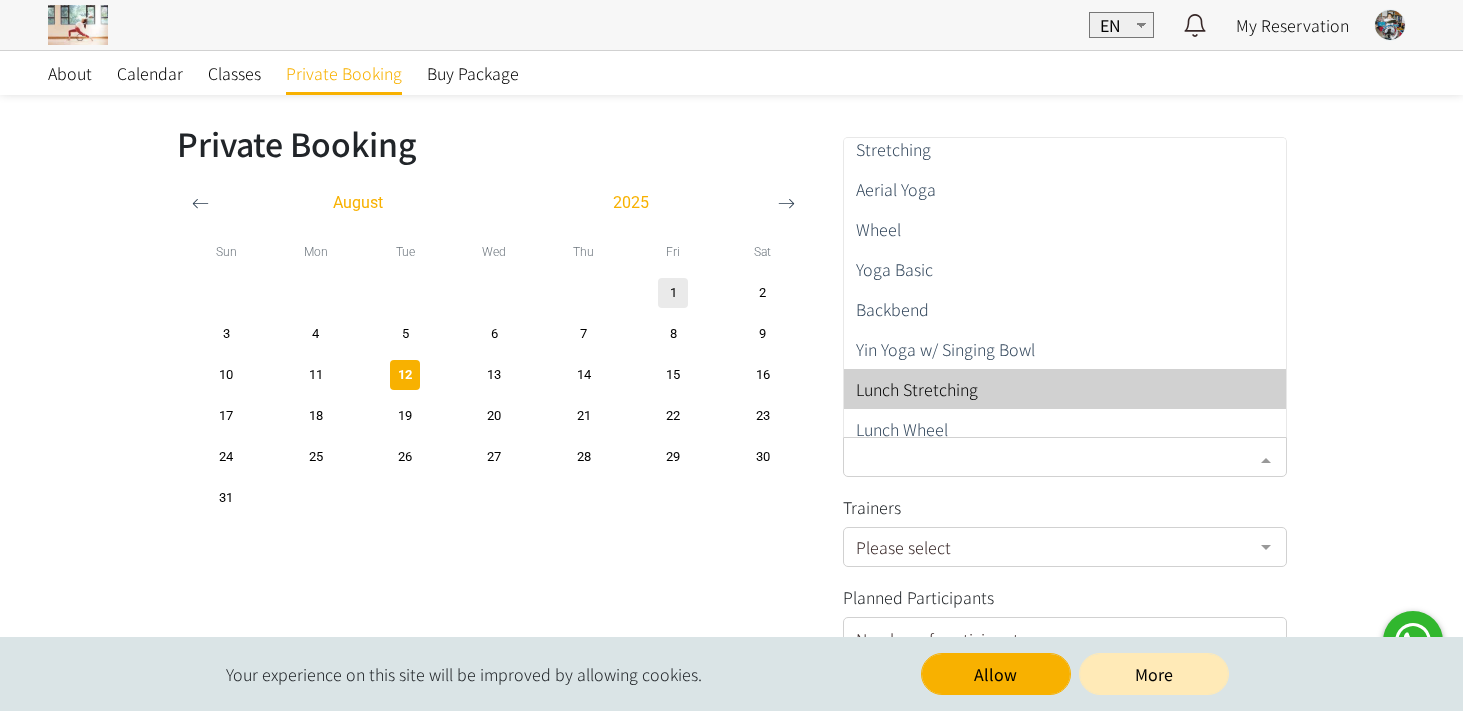 scroll, scrollTop: 126, scrollLeft: 0, axis: vertical 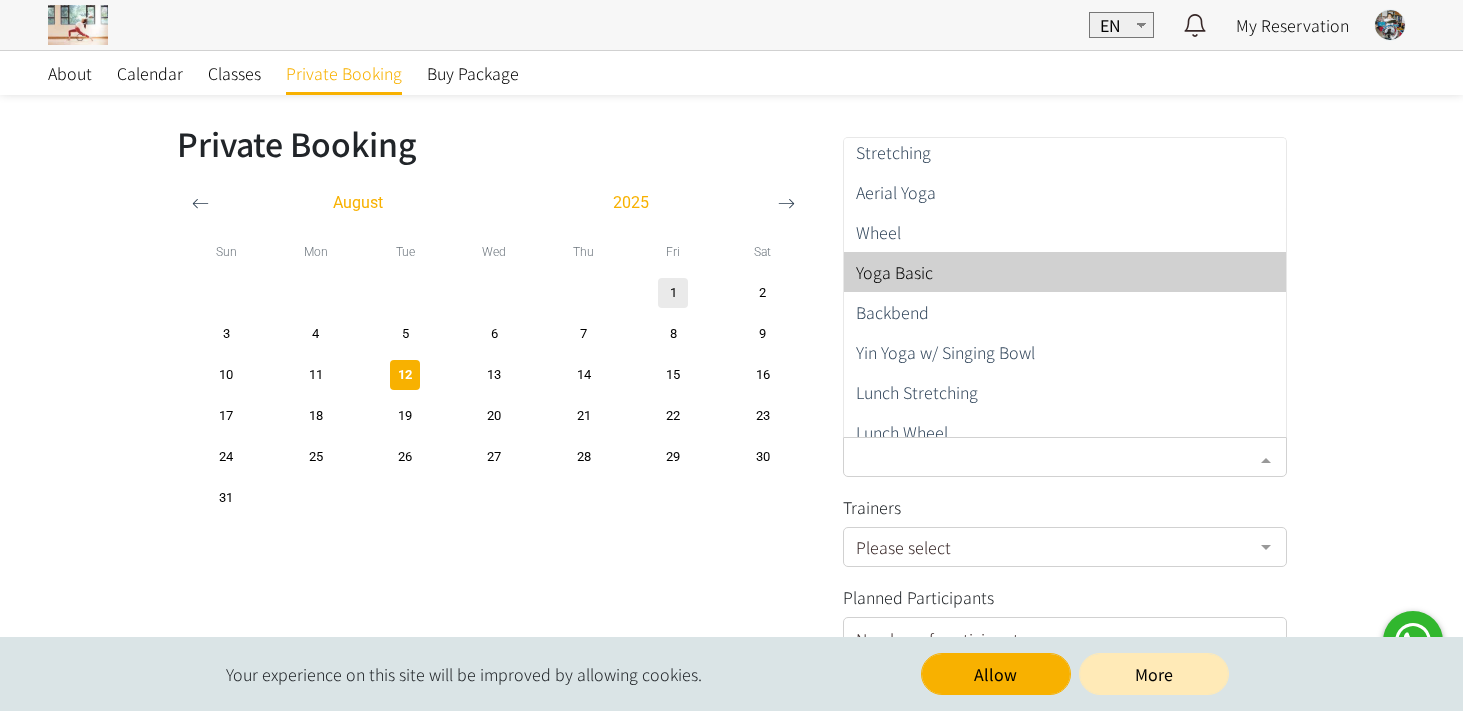 click on "Yoga Basic" at bounding box center (1065, 272) 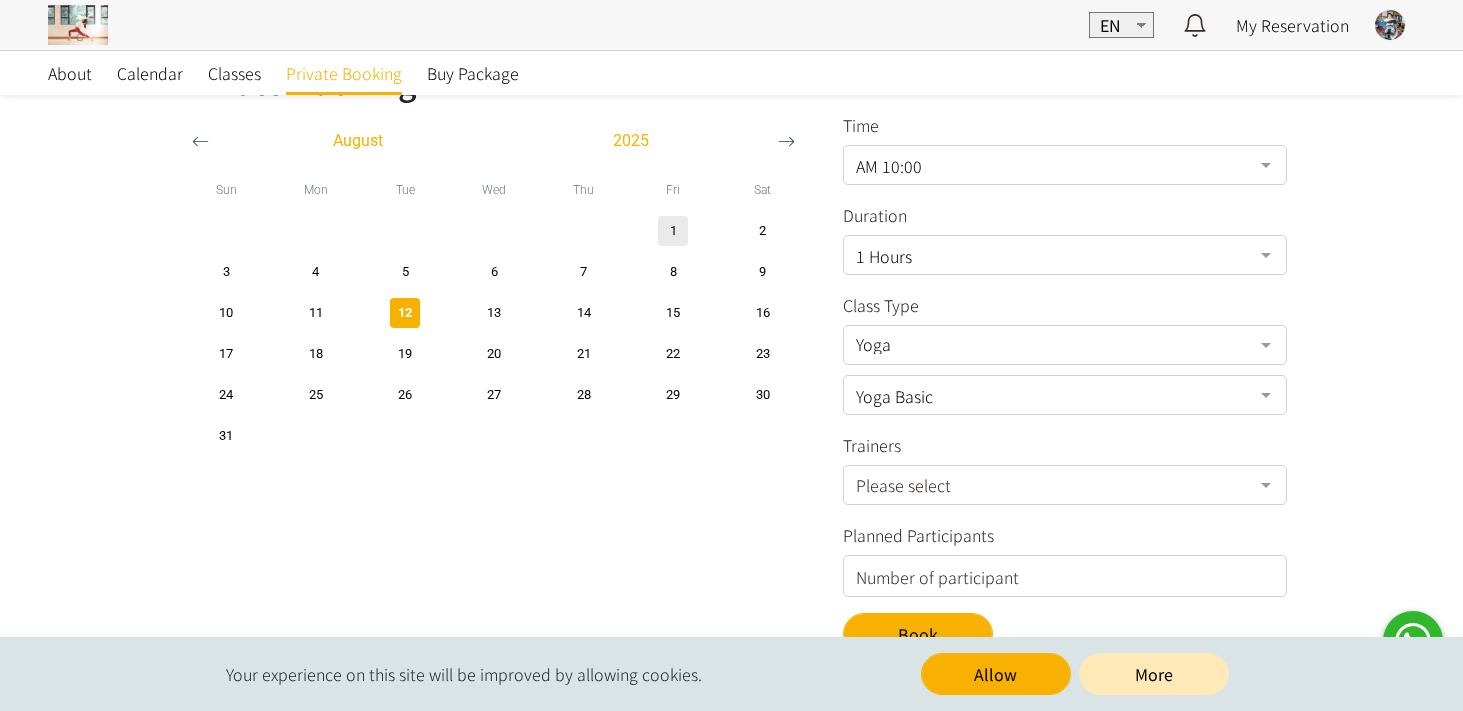 scroll, scrollTop: 95, scrollLeft: 0, axis: vertical 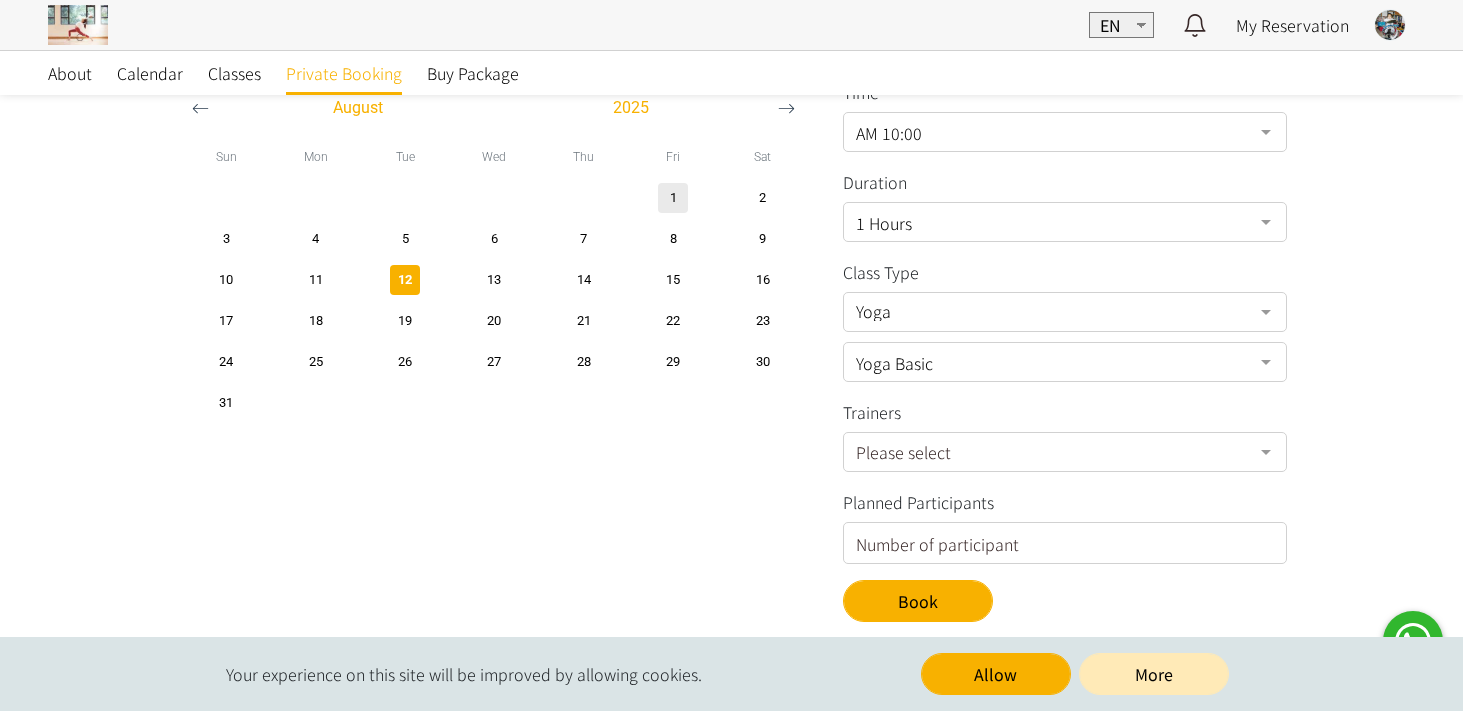 click on "Please select" at bounding box center (1065, 452) 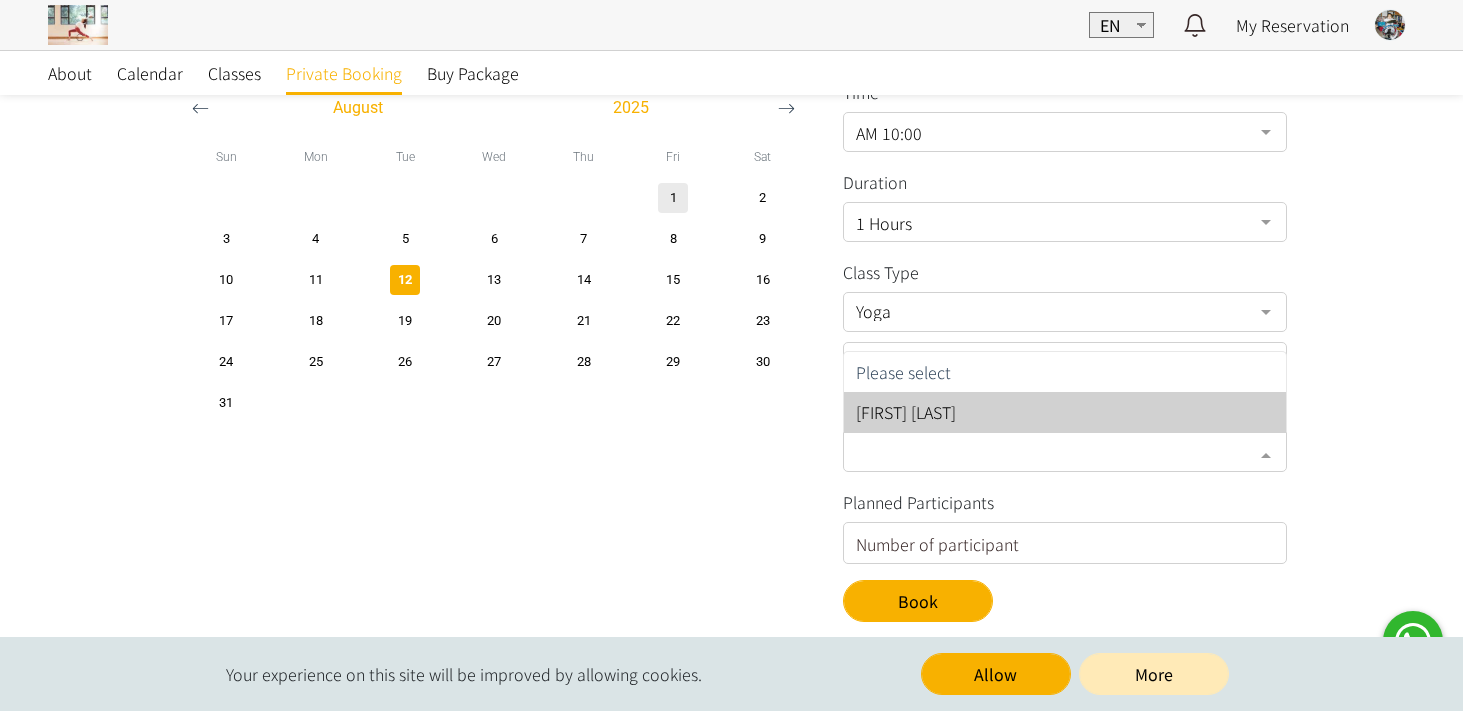 click on "Nicole Yau" at bounding box center [1065, 412] 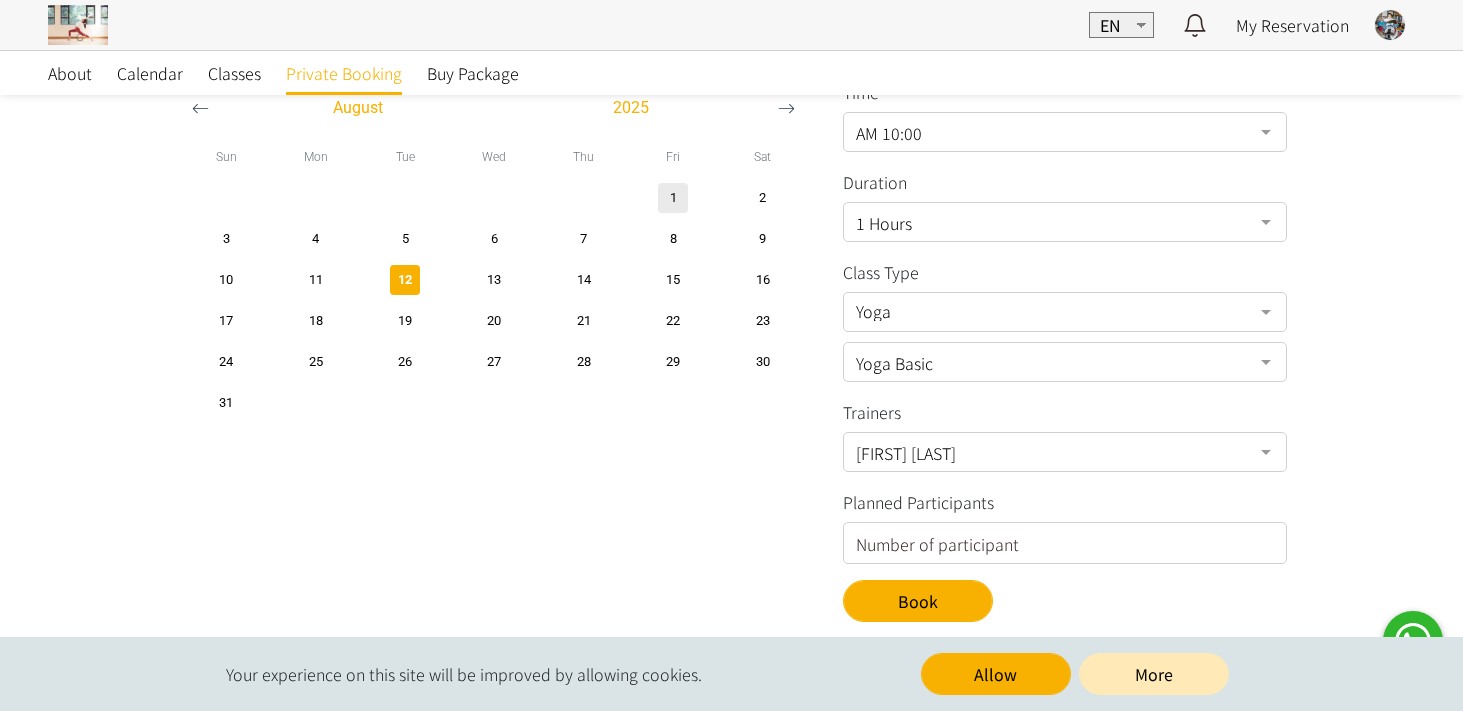 click at bounding box center [1064, 544] 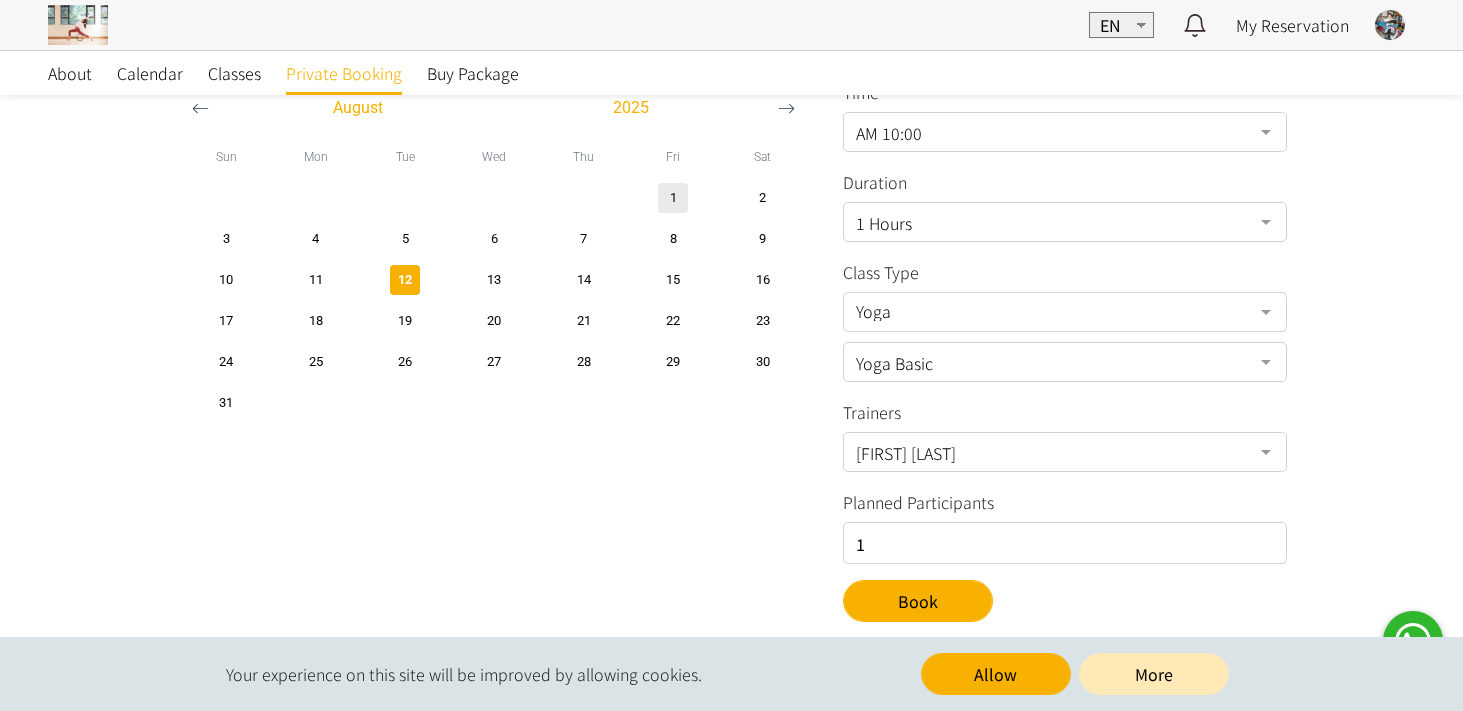 click on "1" at bounding box center (1064, 544) 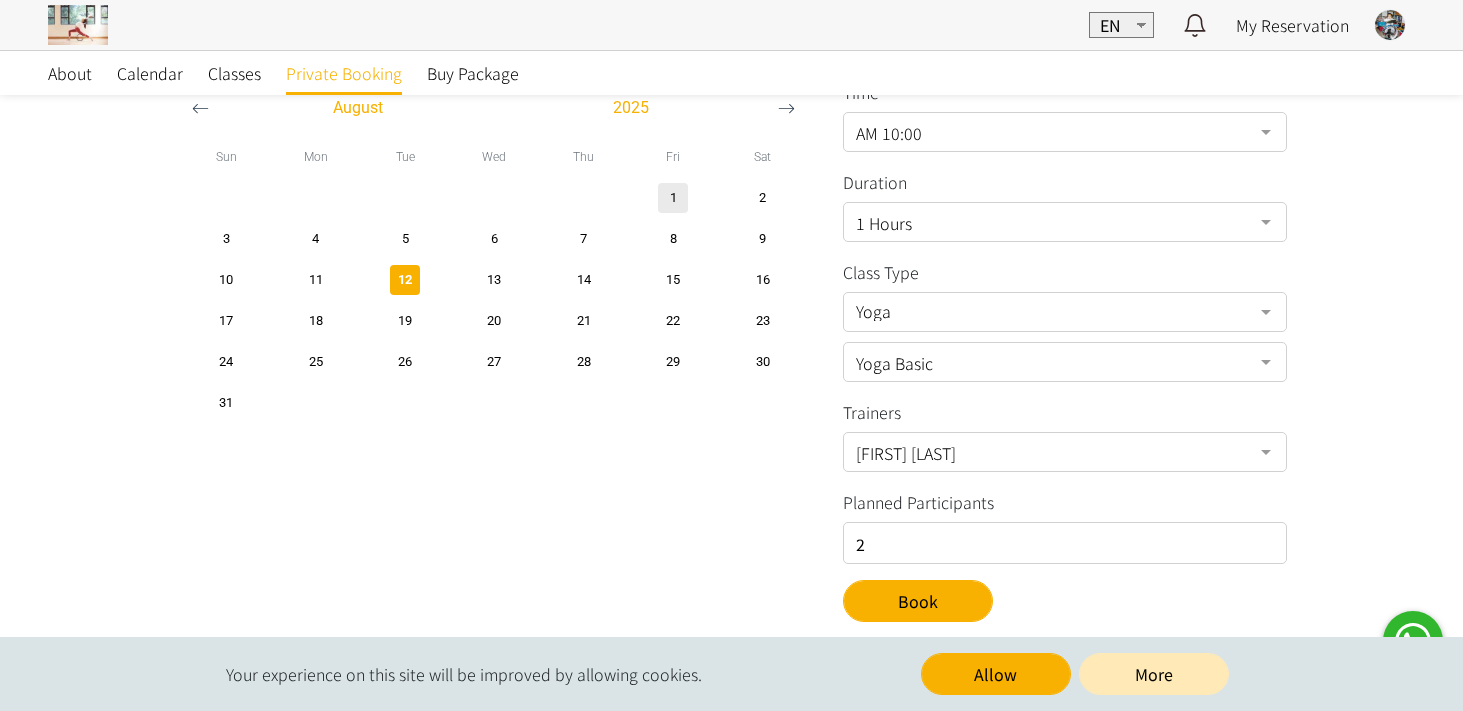 click on "2" at bounding box center (1064, 544) 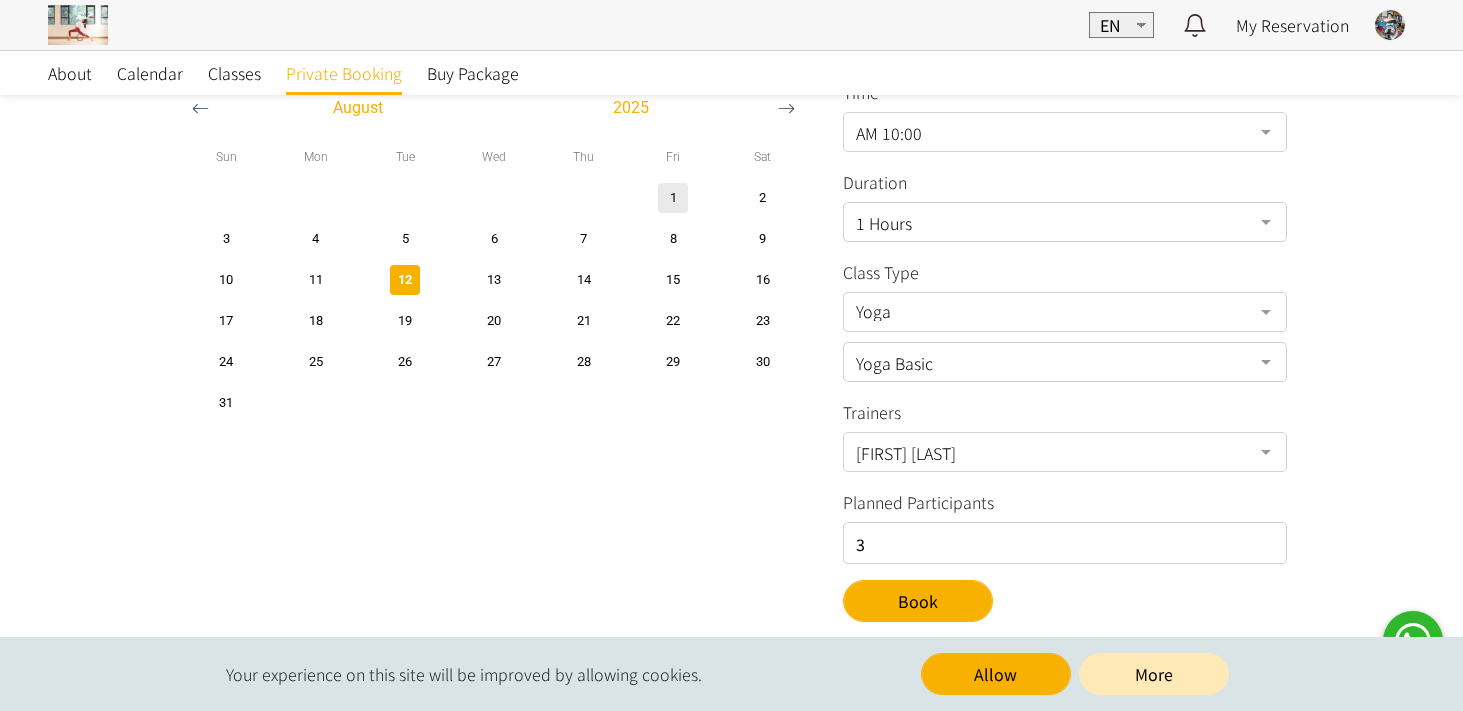 click on "3" at bounding box center (1064, 544) 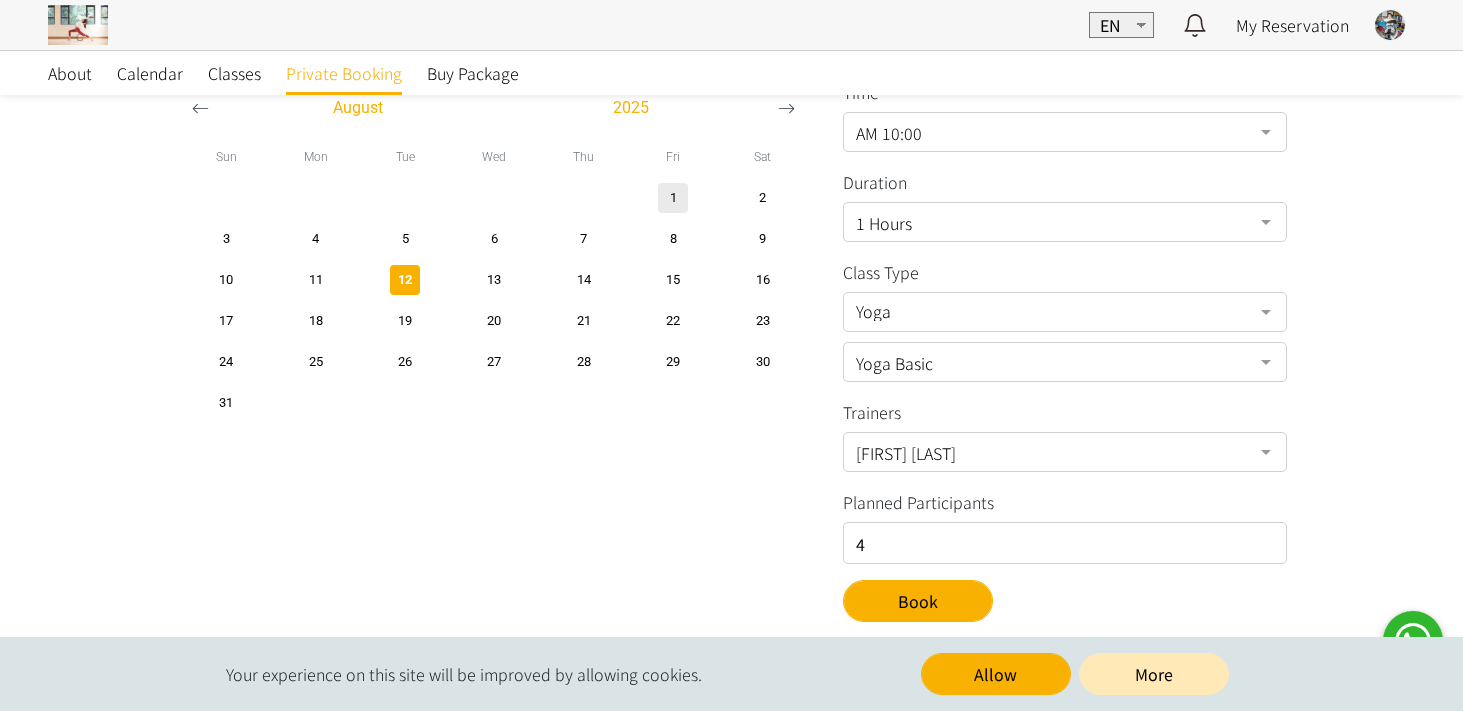 click on "4" at bounding box center [1064, 544] 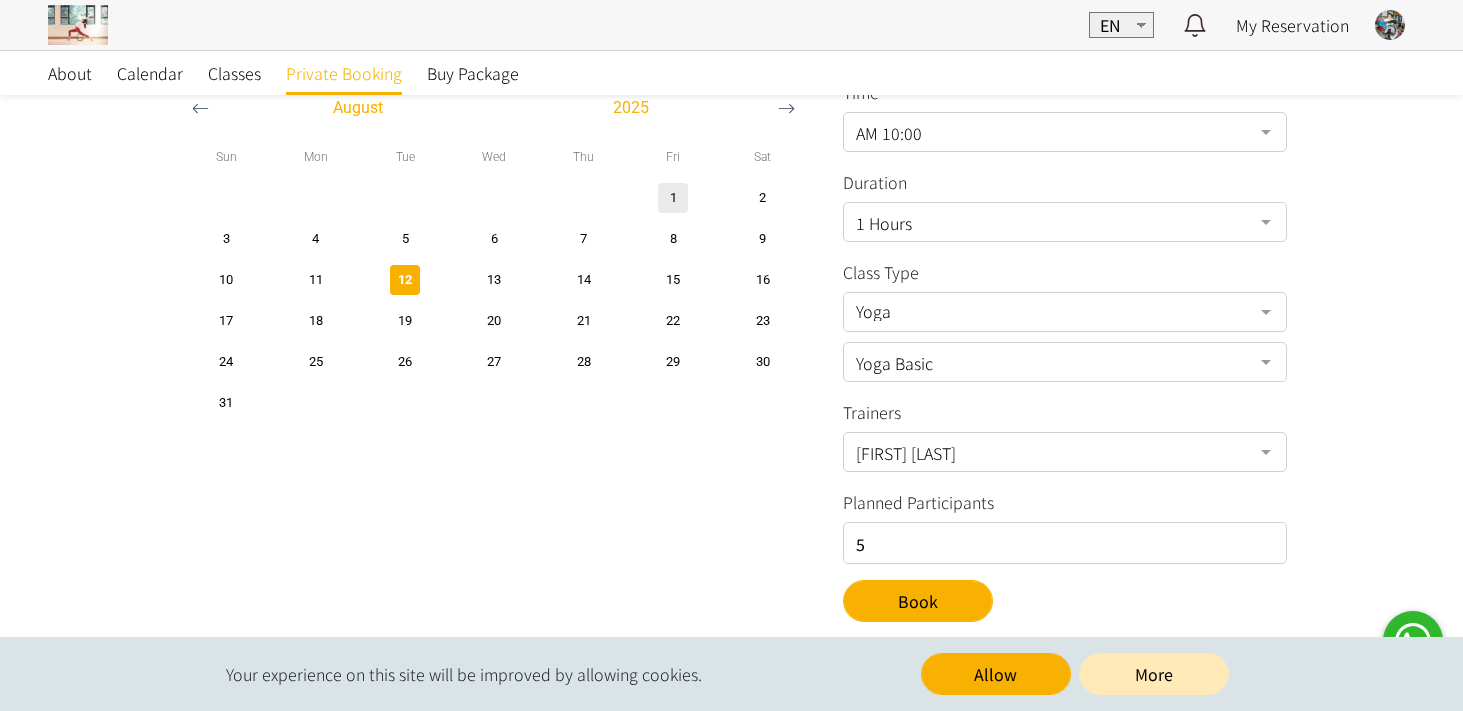 type on "5" 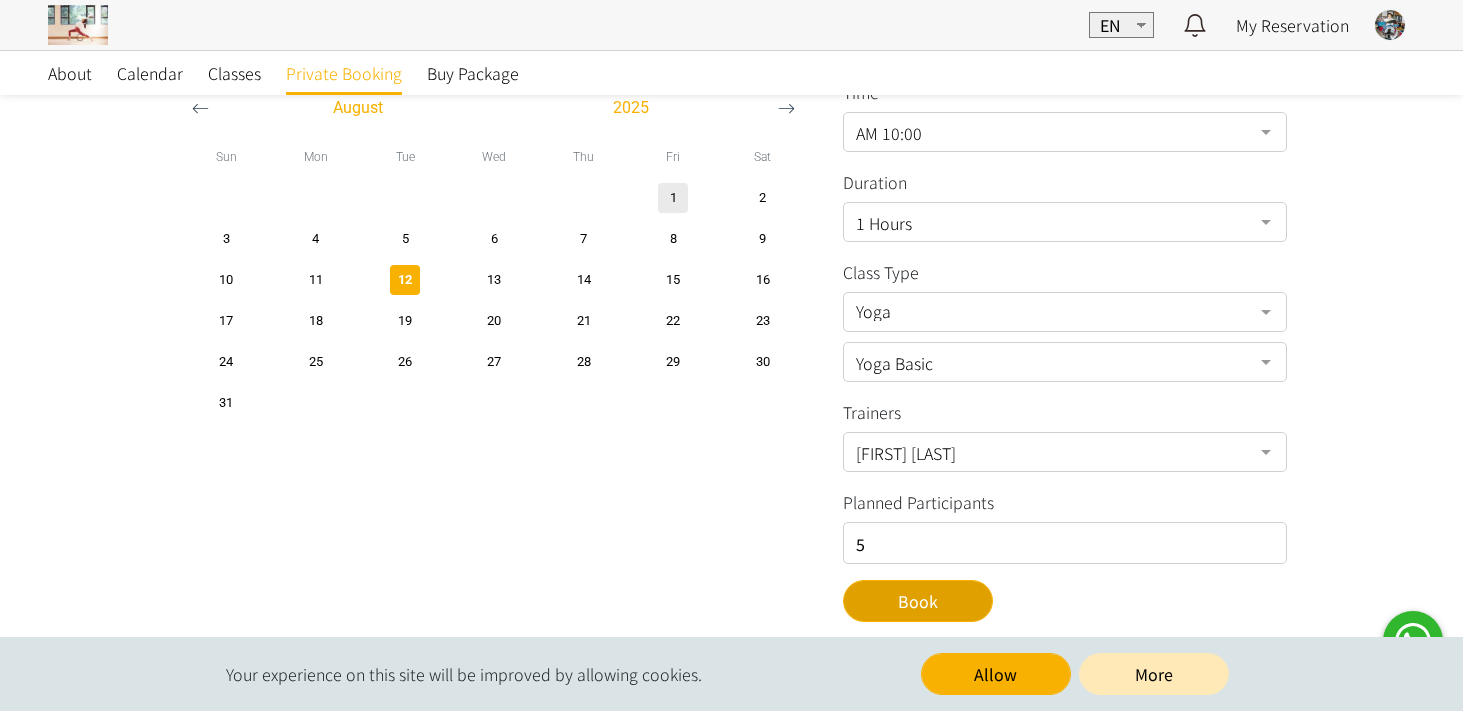 click on "Book" at bounding box center (918, 601) 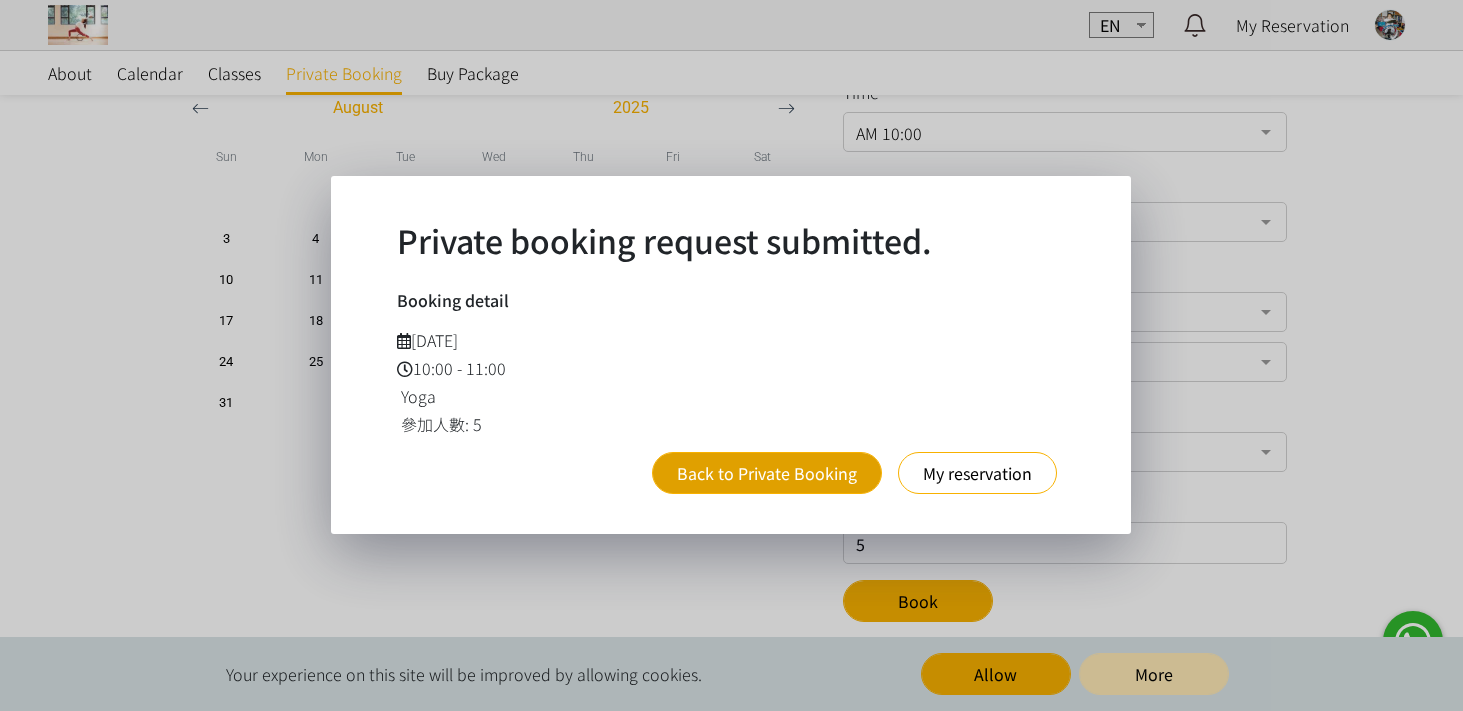 click on "Back to Private Booking" at bounding box center [767, 473] 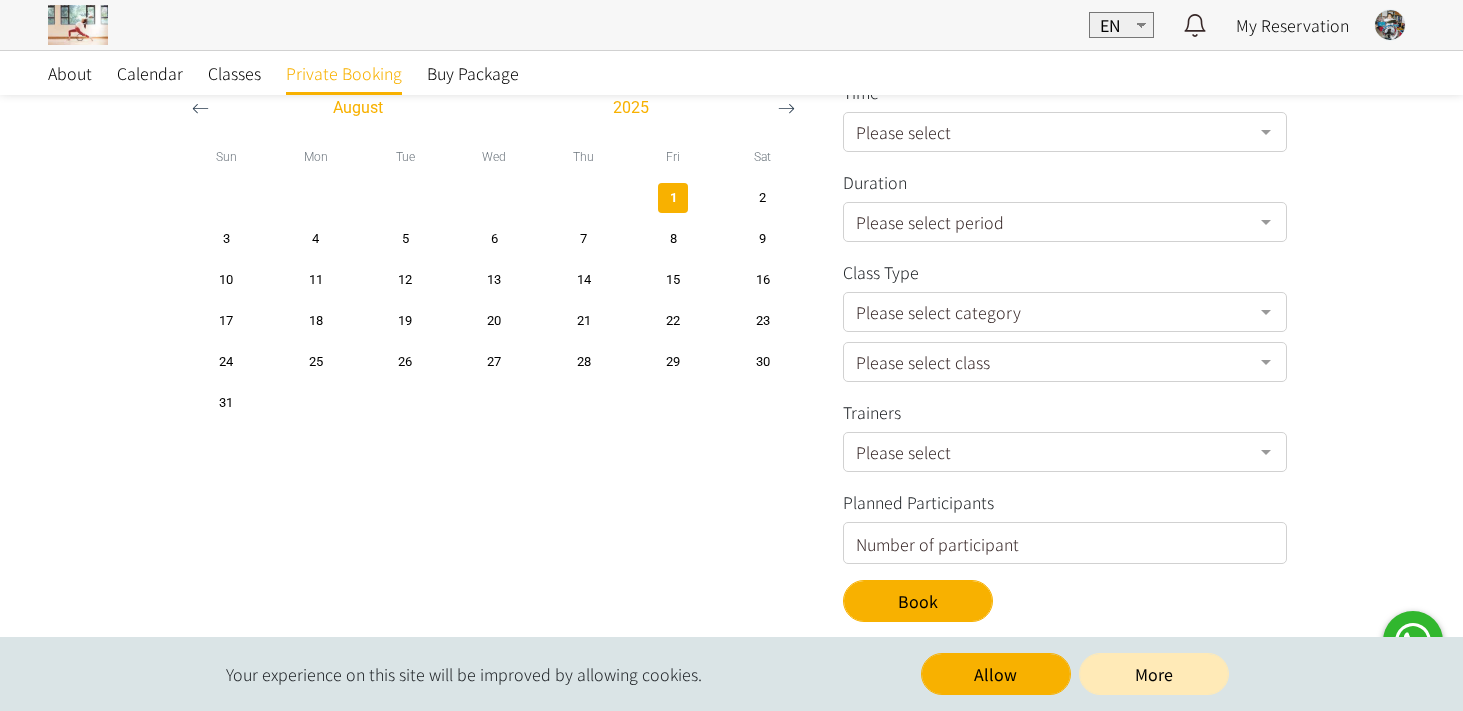 scroll, scrollTop: 78, scrollLeft: 0, axis: vertical 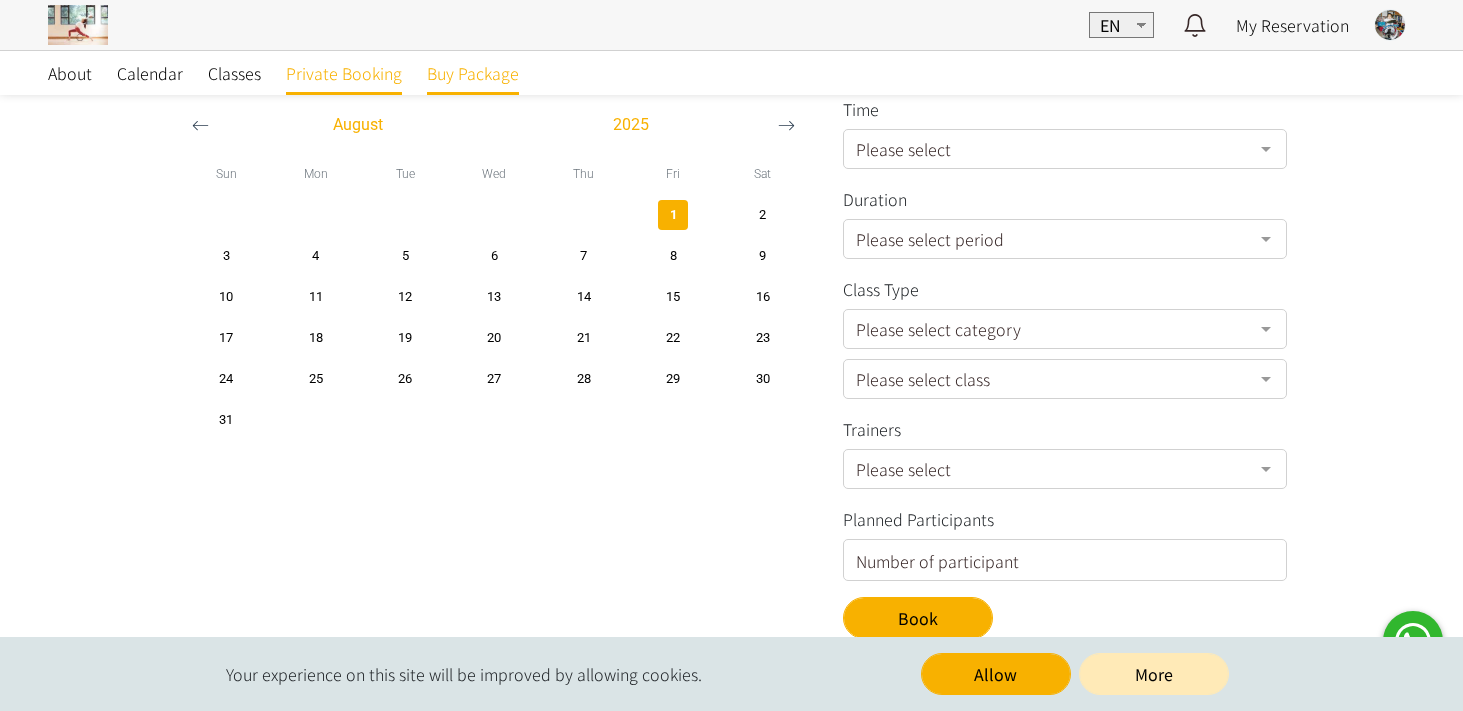 click on "Buy Package" at bounding box center [473, 73] 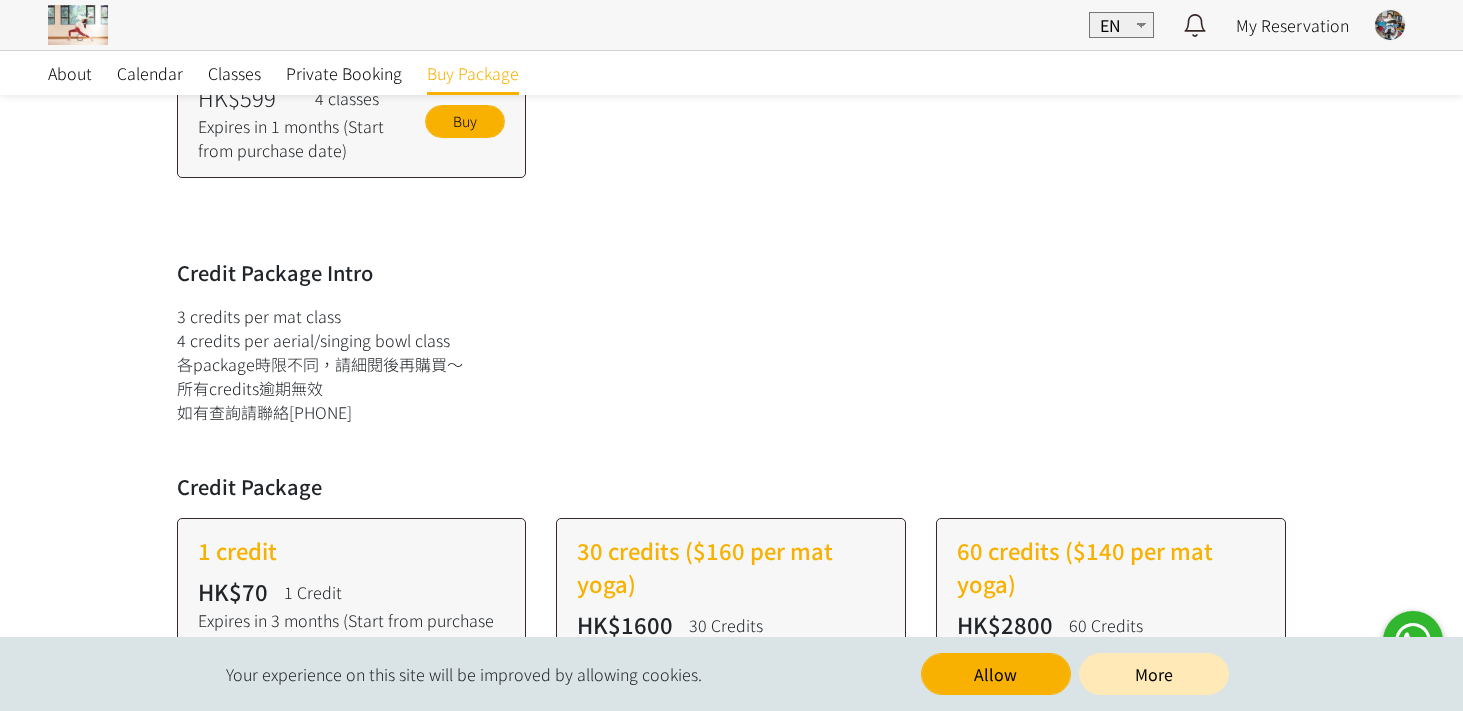 scroll, scrollTop: 0, scrollLeft: 0, axis: both 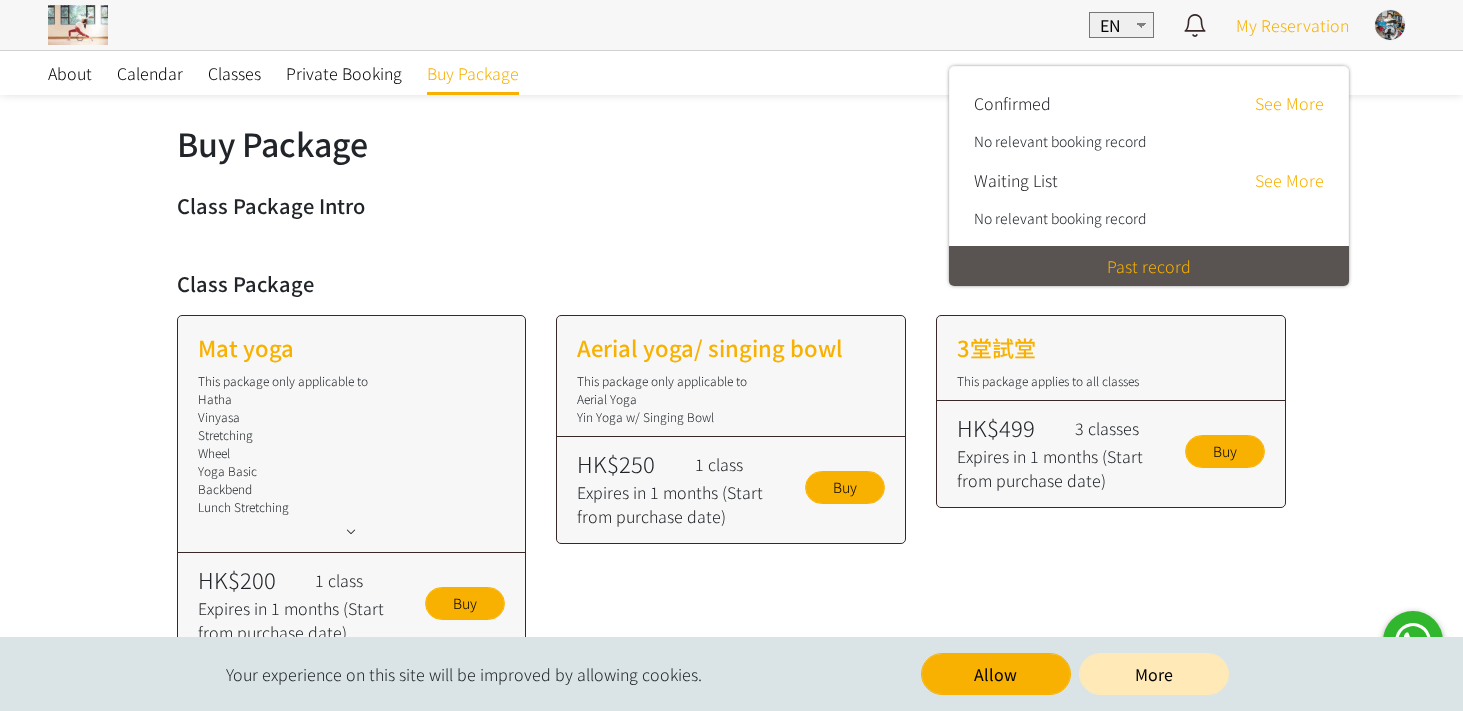 click on "My Reservation" at bounding box center (1292, 25) 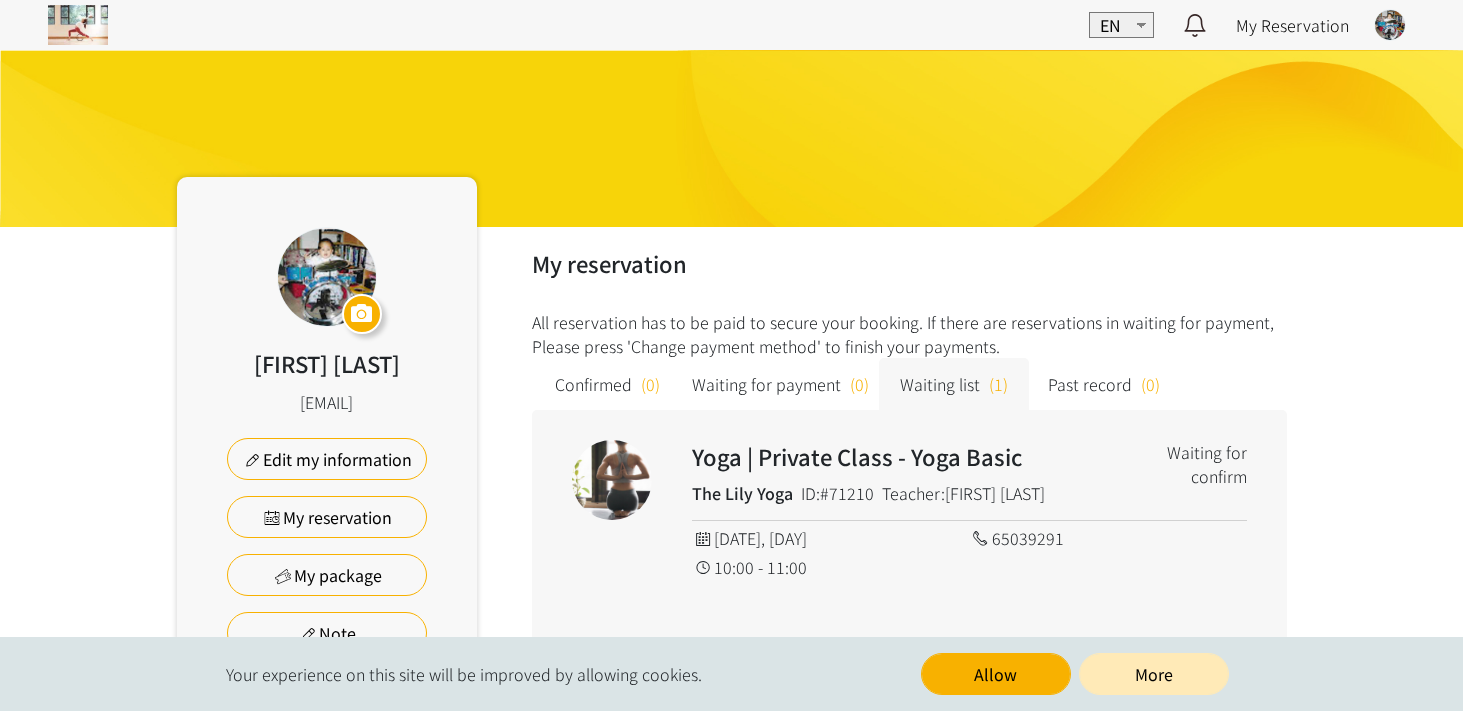 scroll, scrollTop: 50, scrollLeft: 0, axis: vertical 